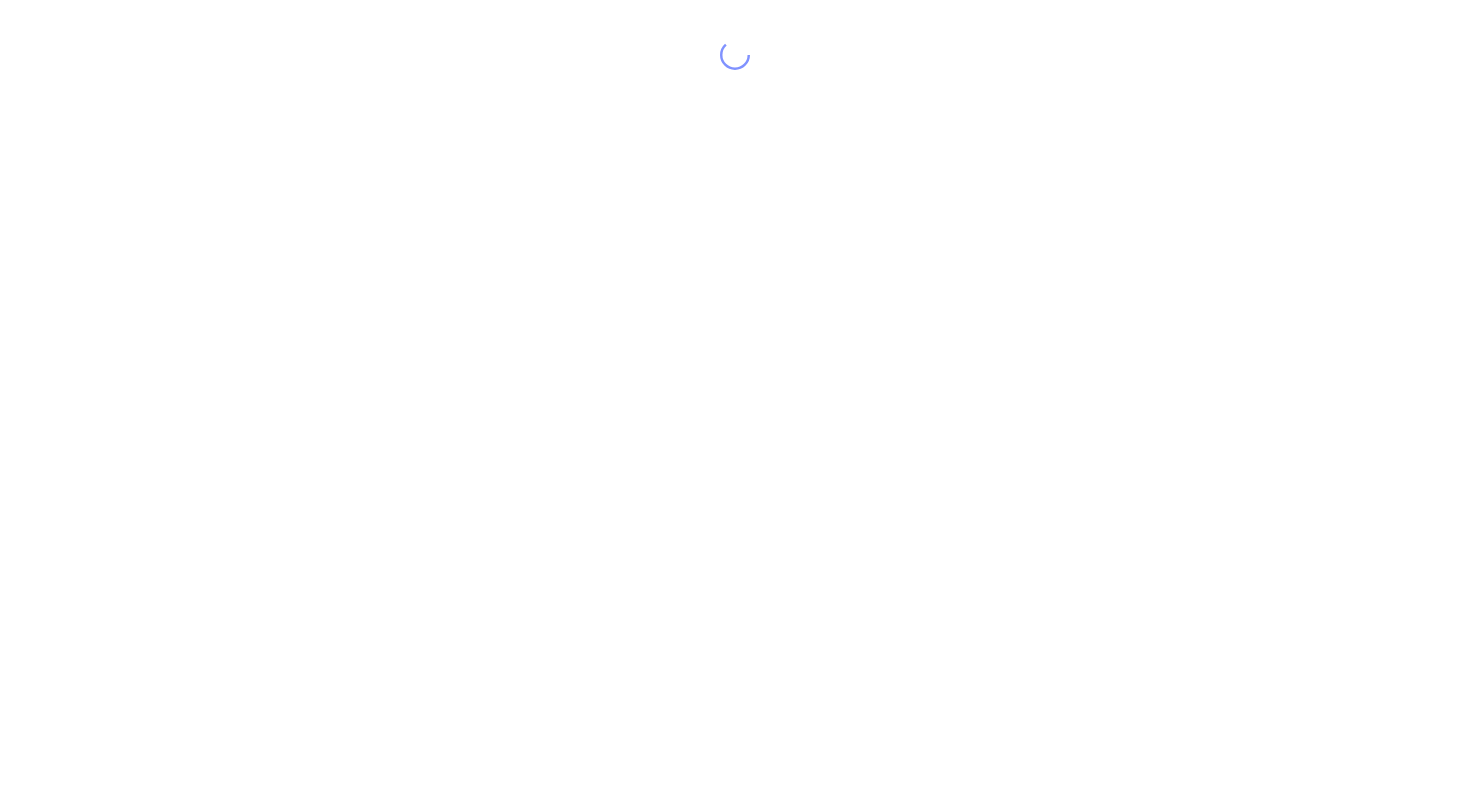 scroll, scrollTop: 0, scrollLeft: 0, axis: both 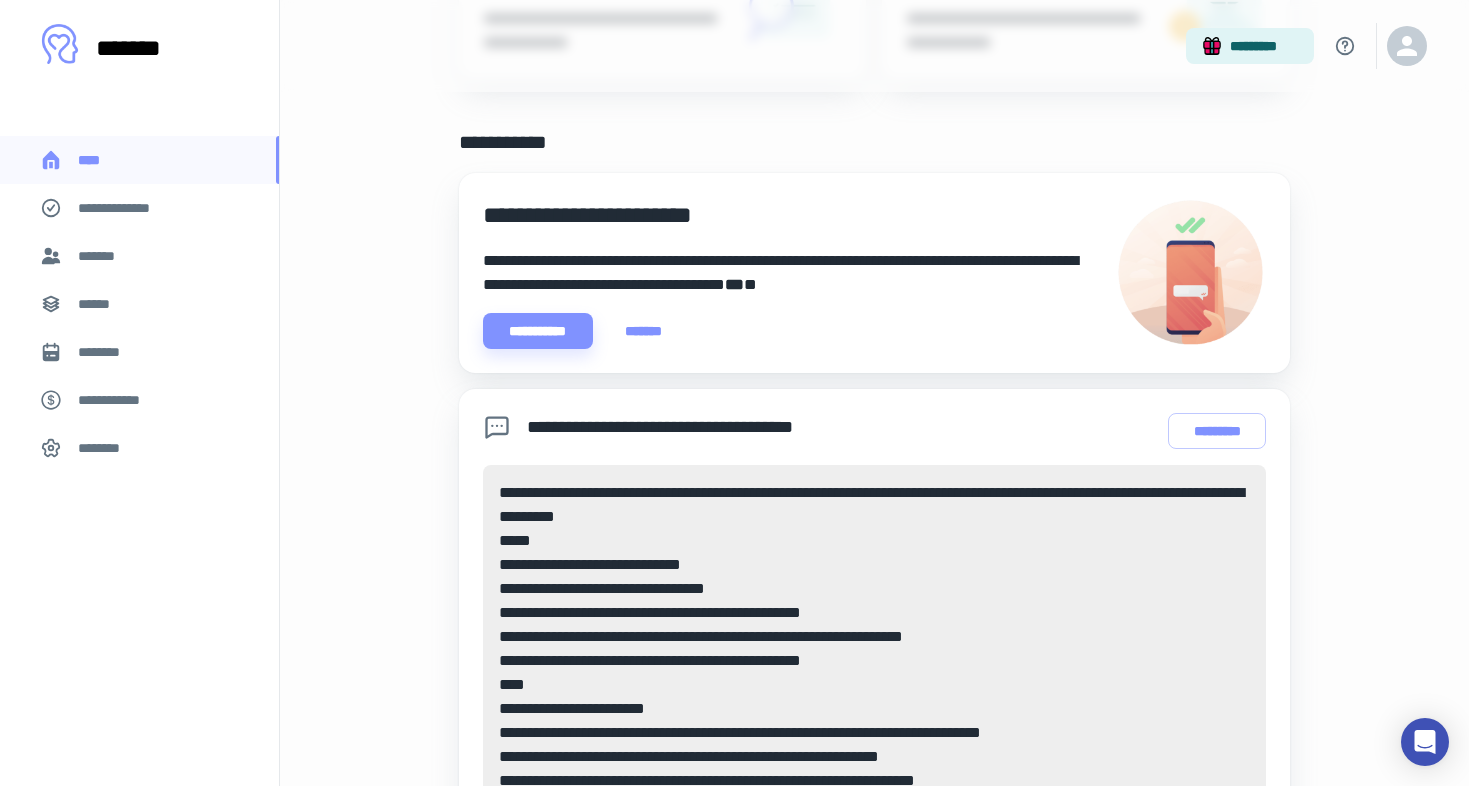 click at bounding box center (1407, 46) 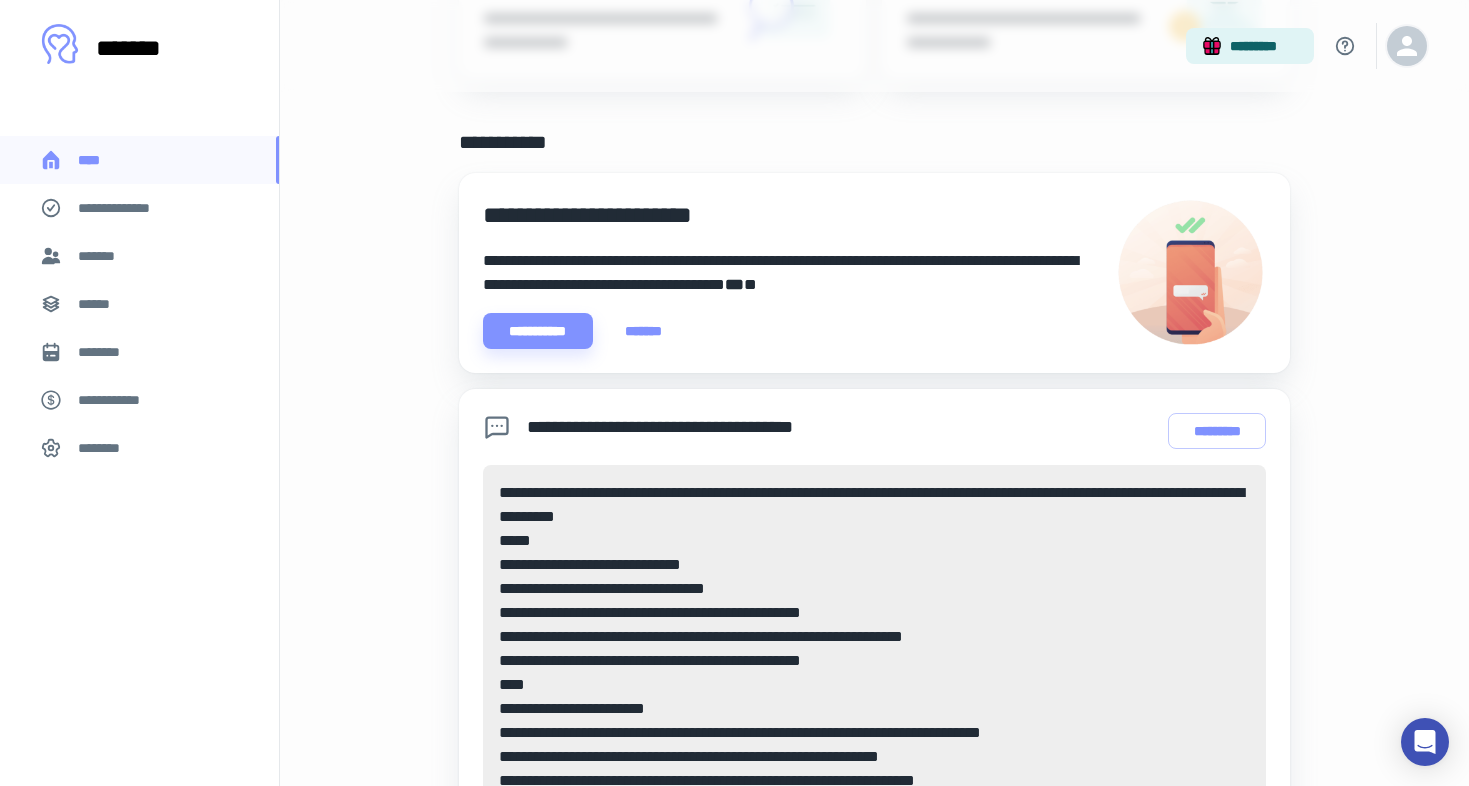 click 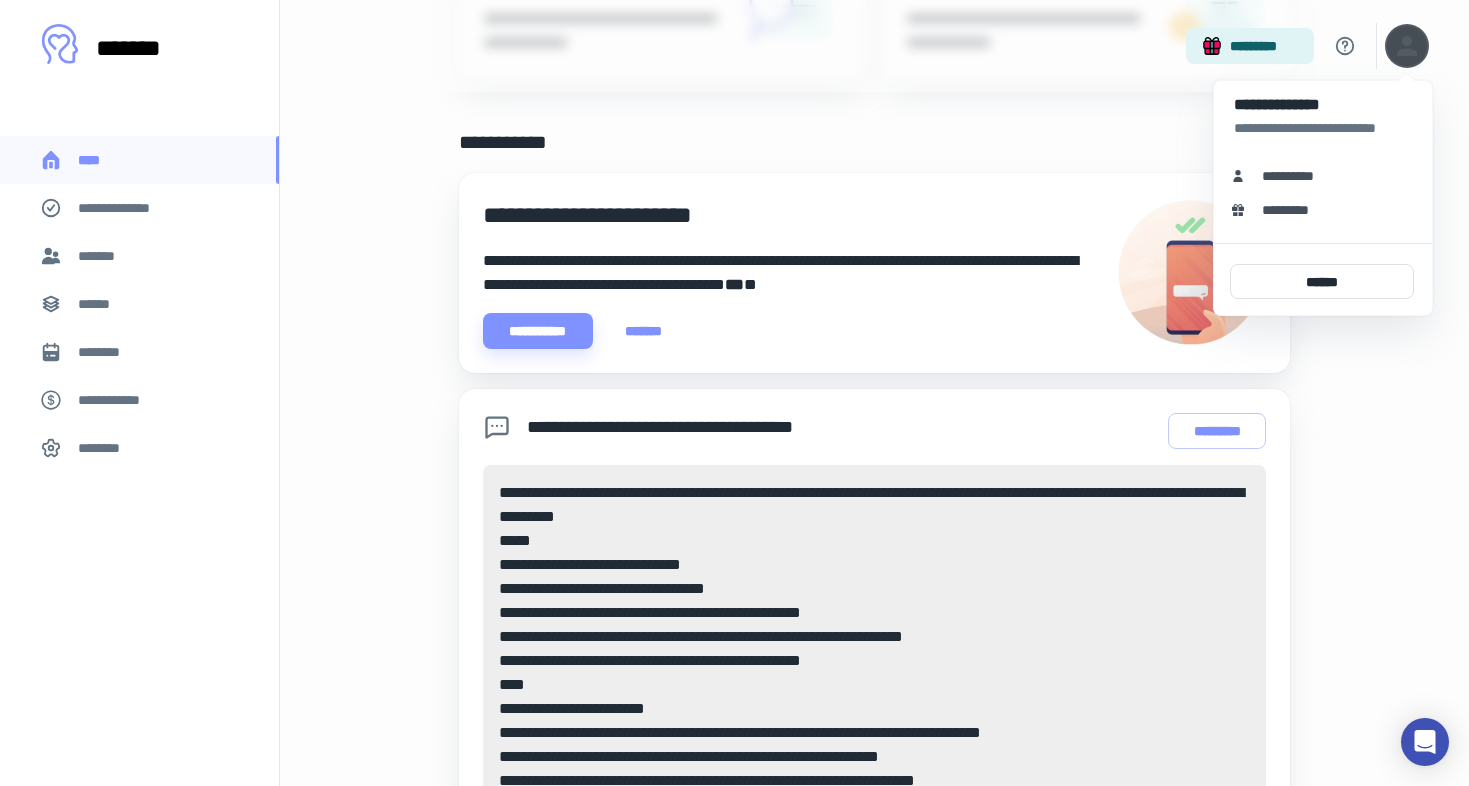 click on "**********" at bounding box center (1295, 176) 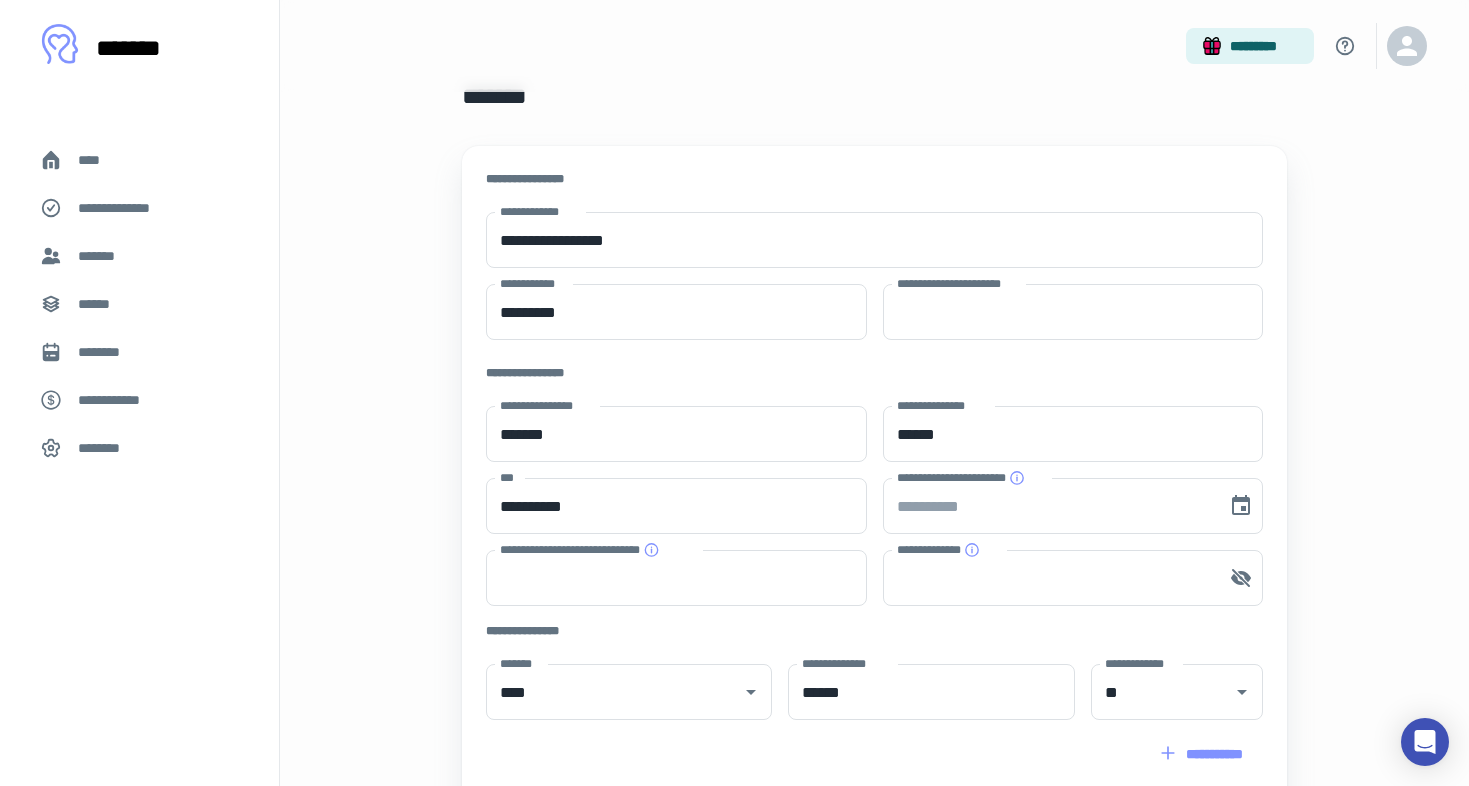 scroll, scrollTop: 0, scrollLeft: 0, axis: both 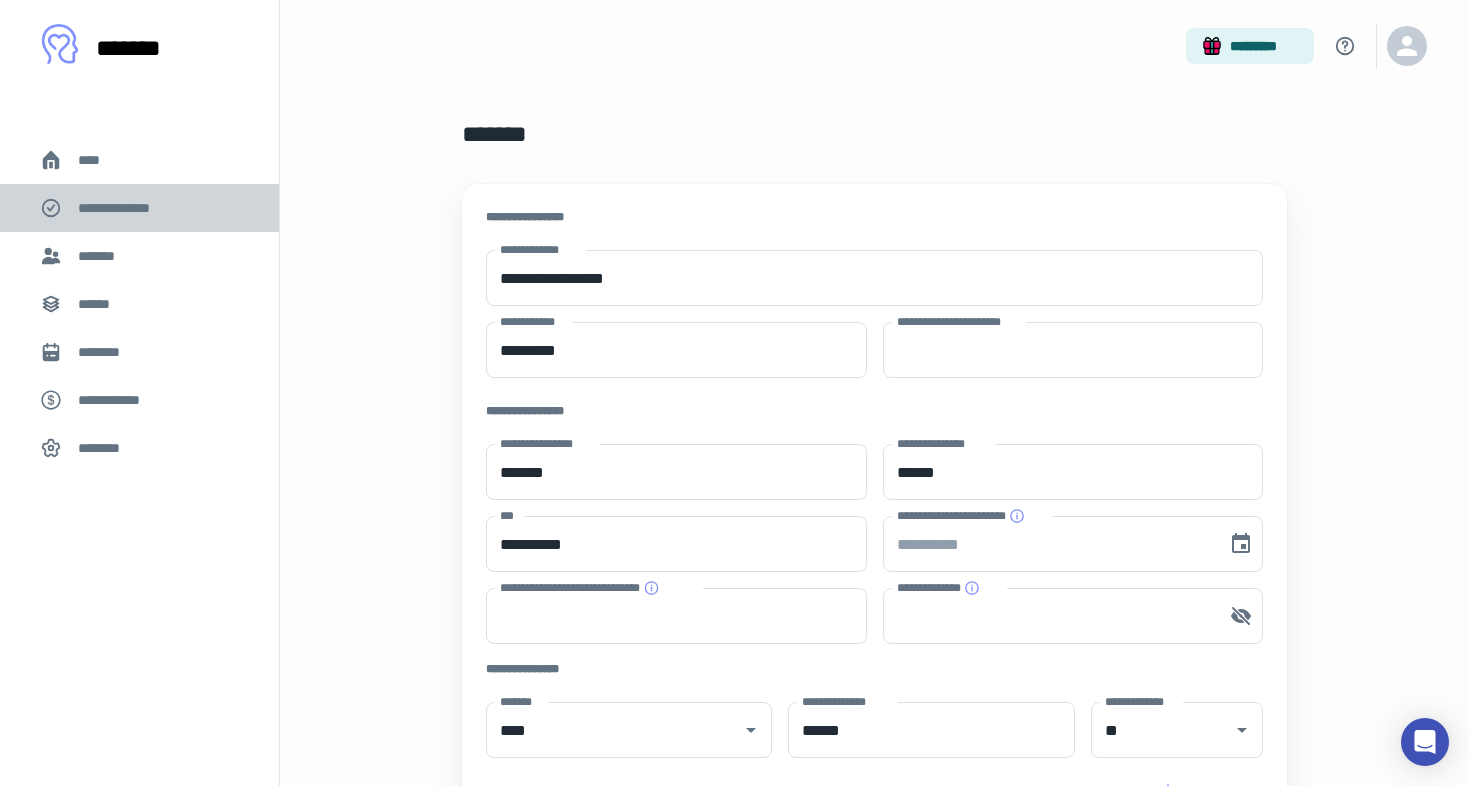 click on "**********" at bounding box center (139, 208) 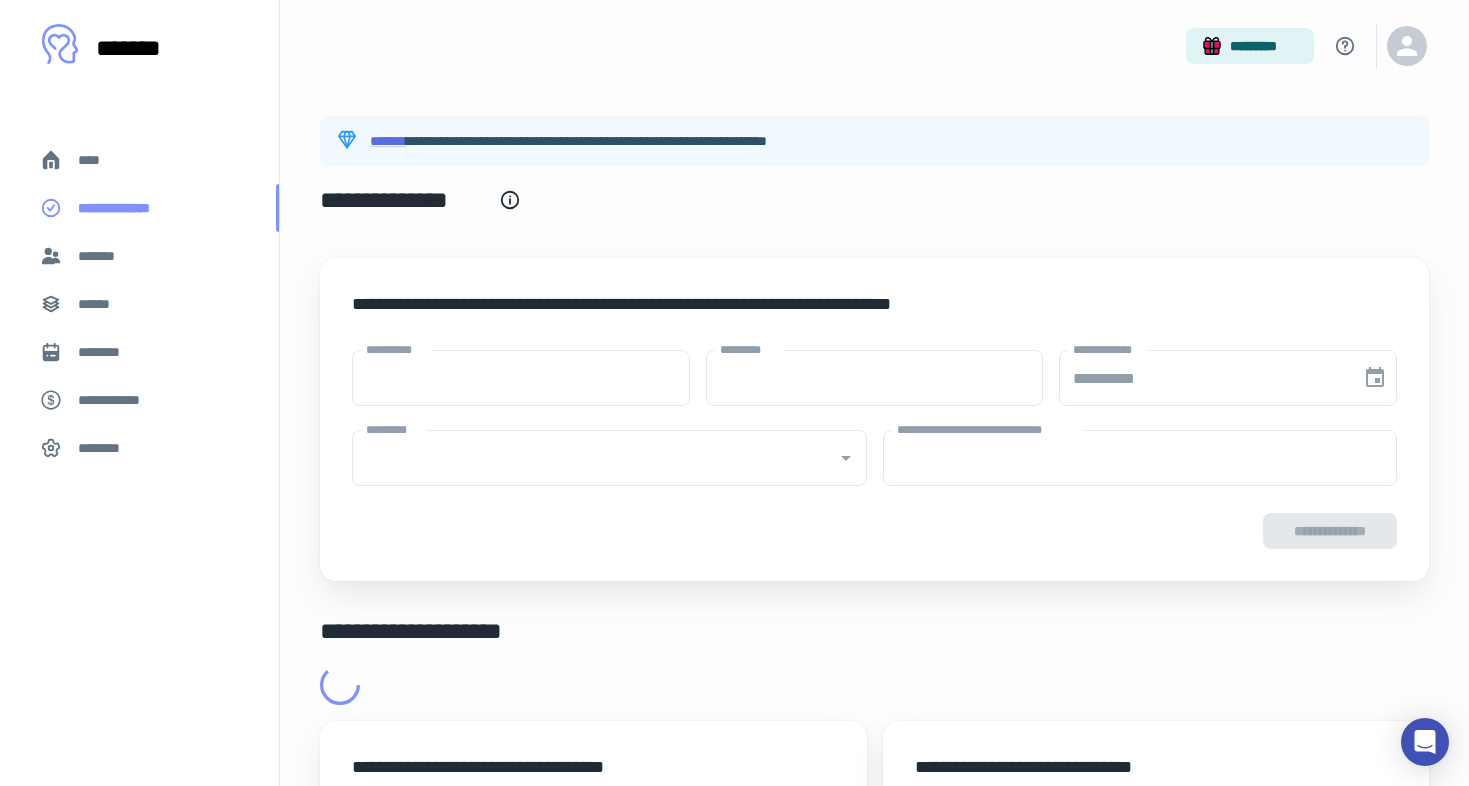 type on "****" 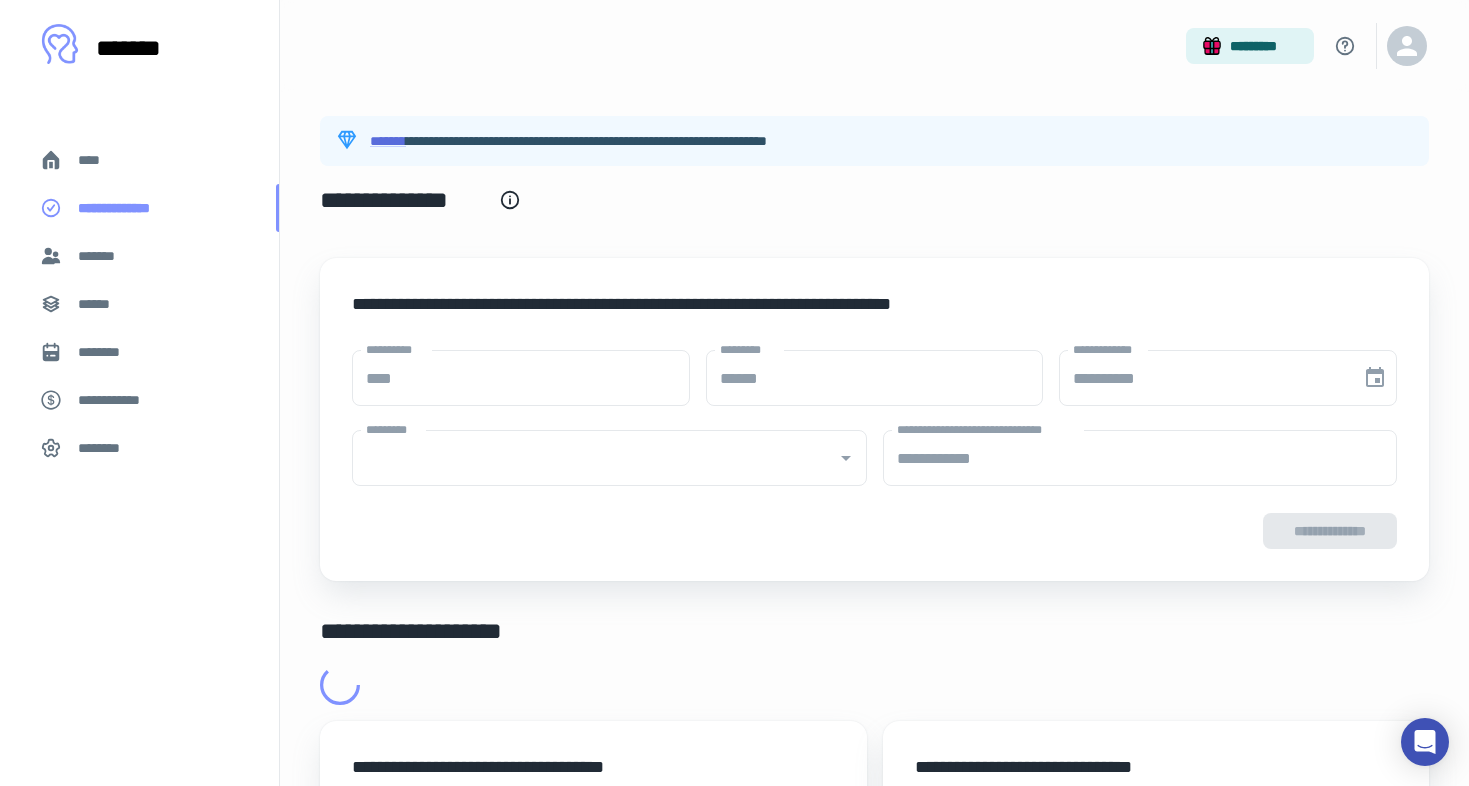 type on "**********" 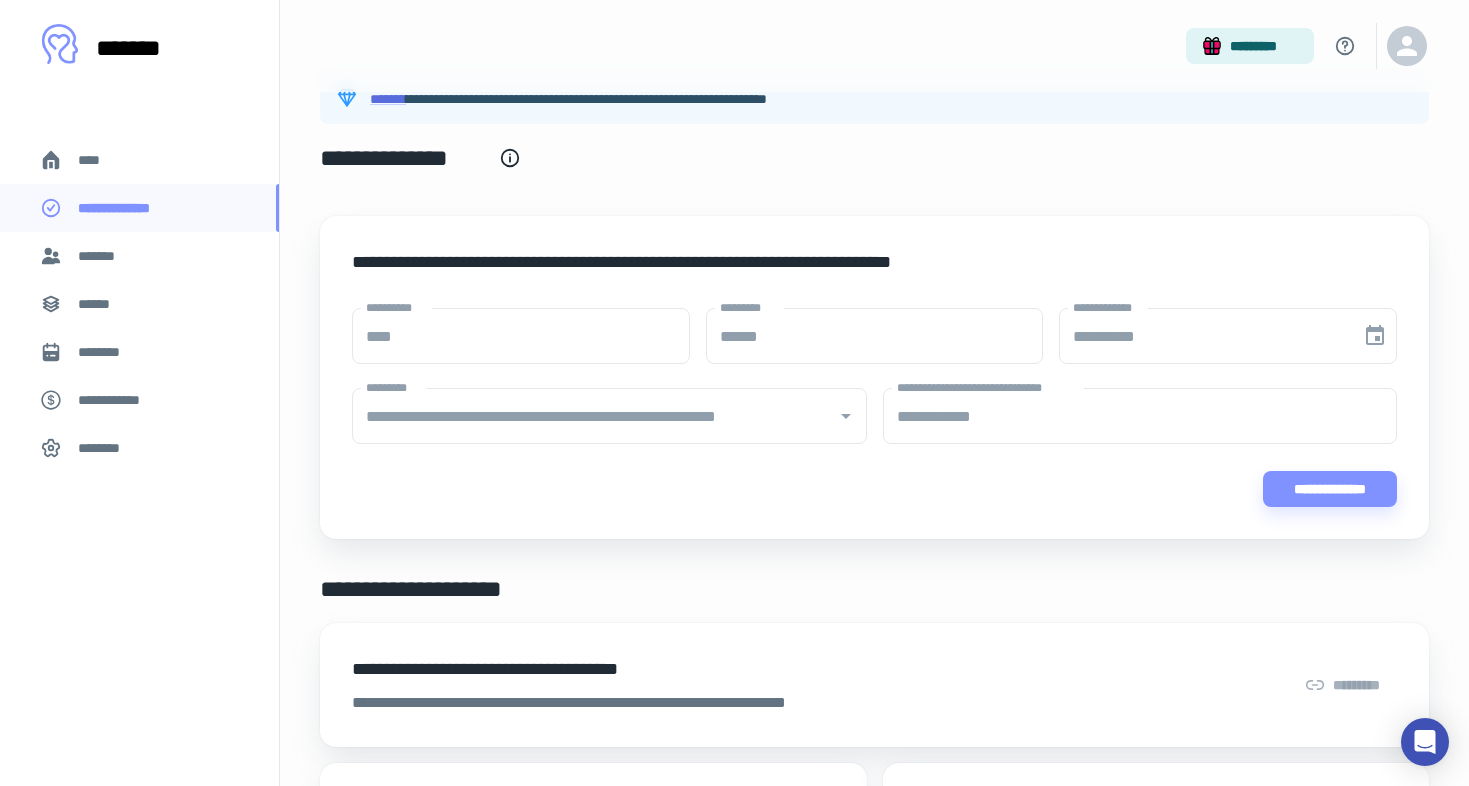 scroll, scrollTop: 0, scrollLeft: 0, axis: both 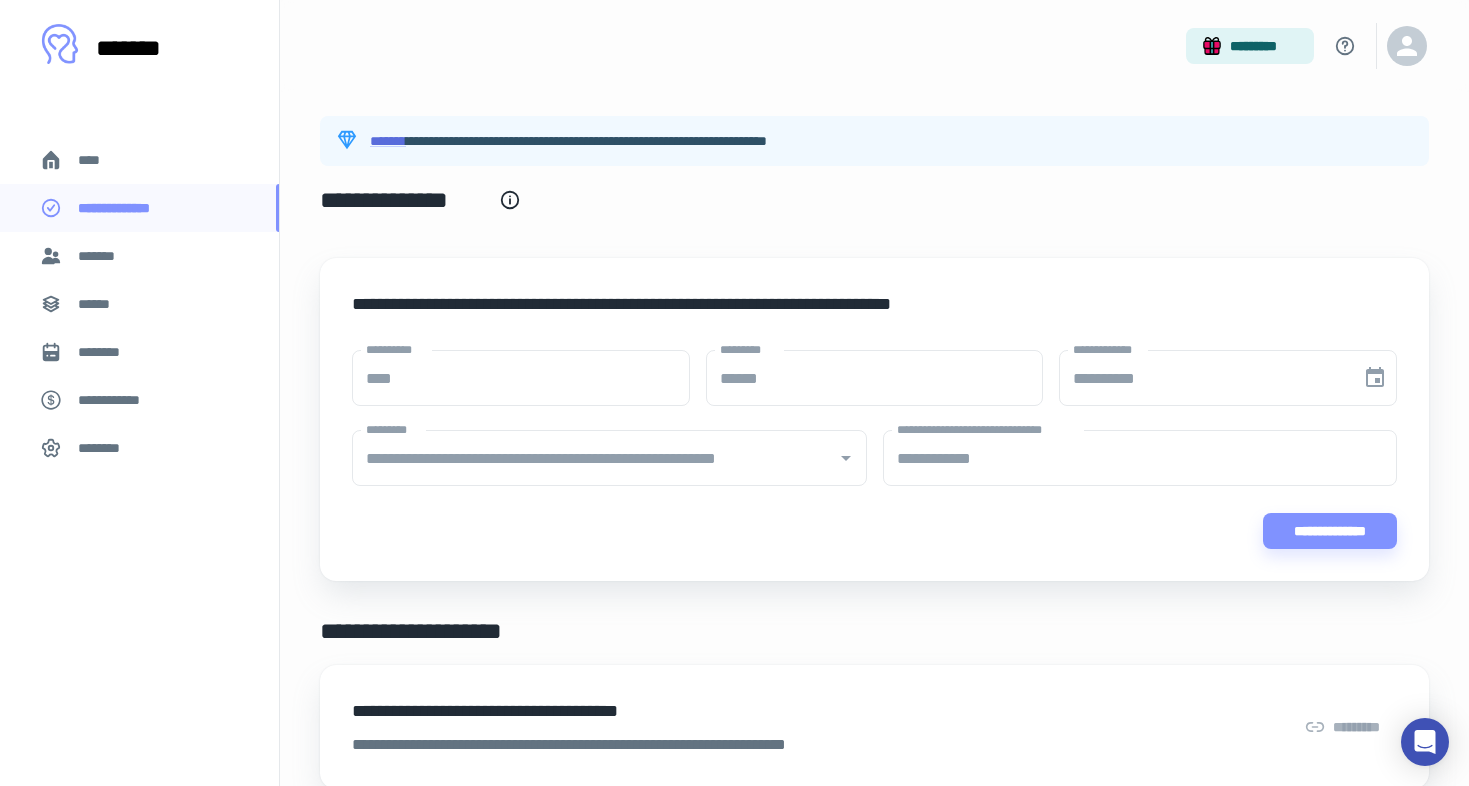 click on "*******" at bounding box center (139, 256) 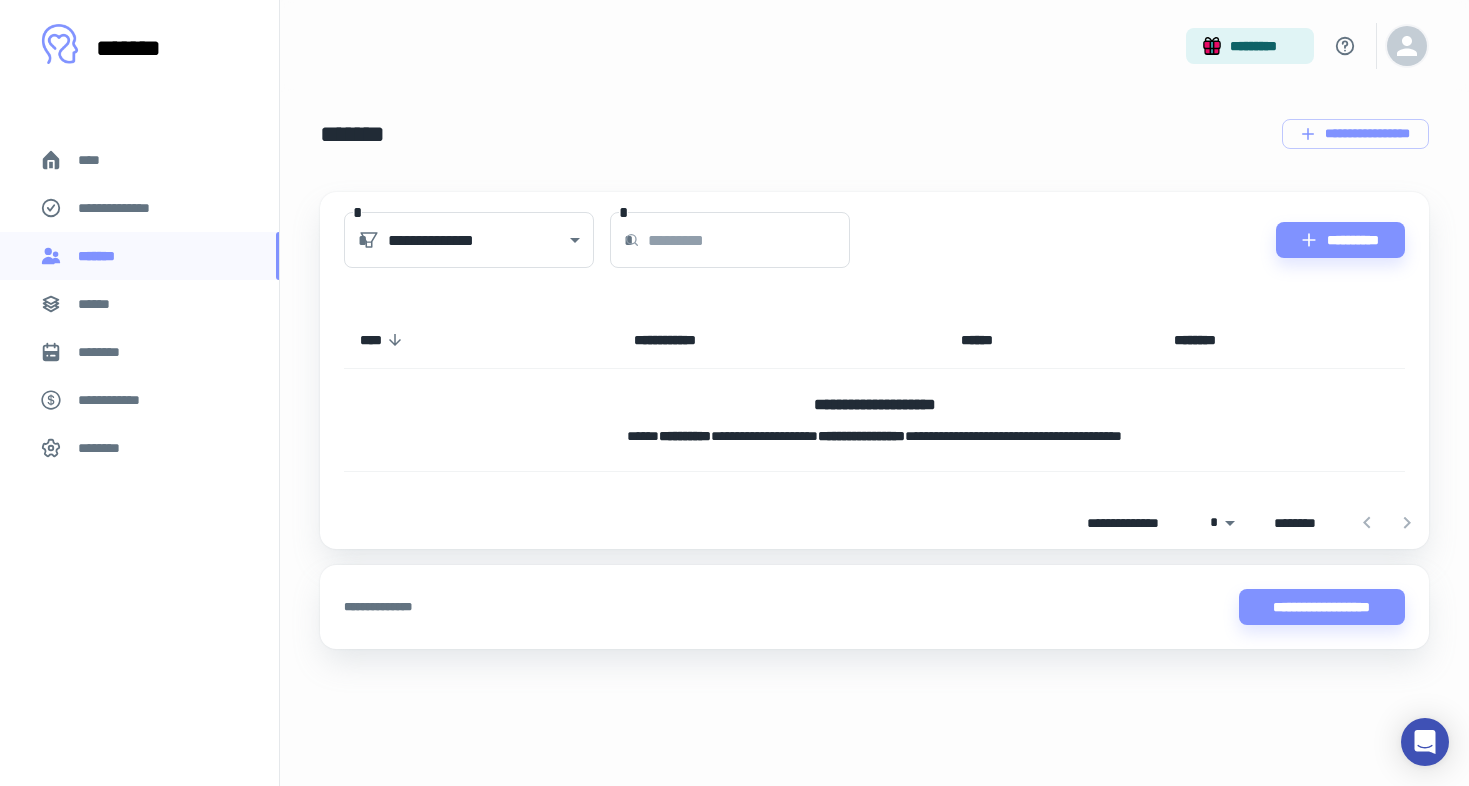 click 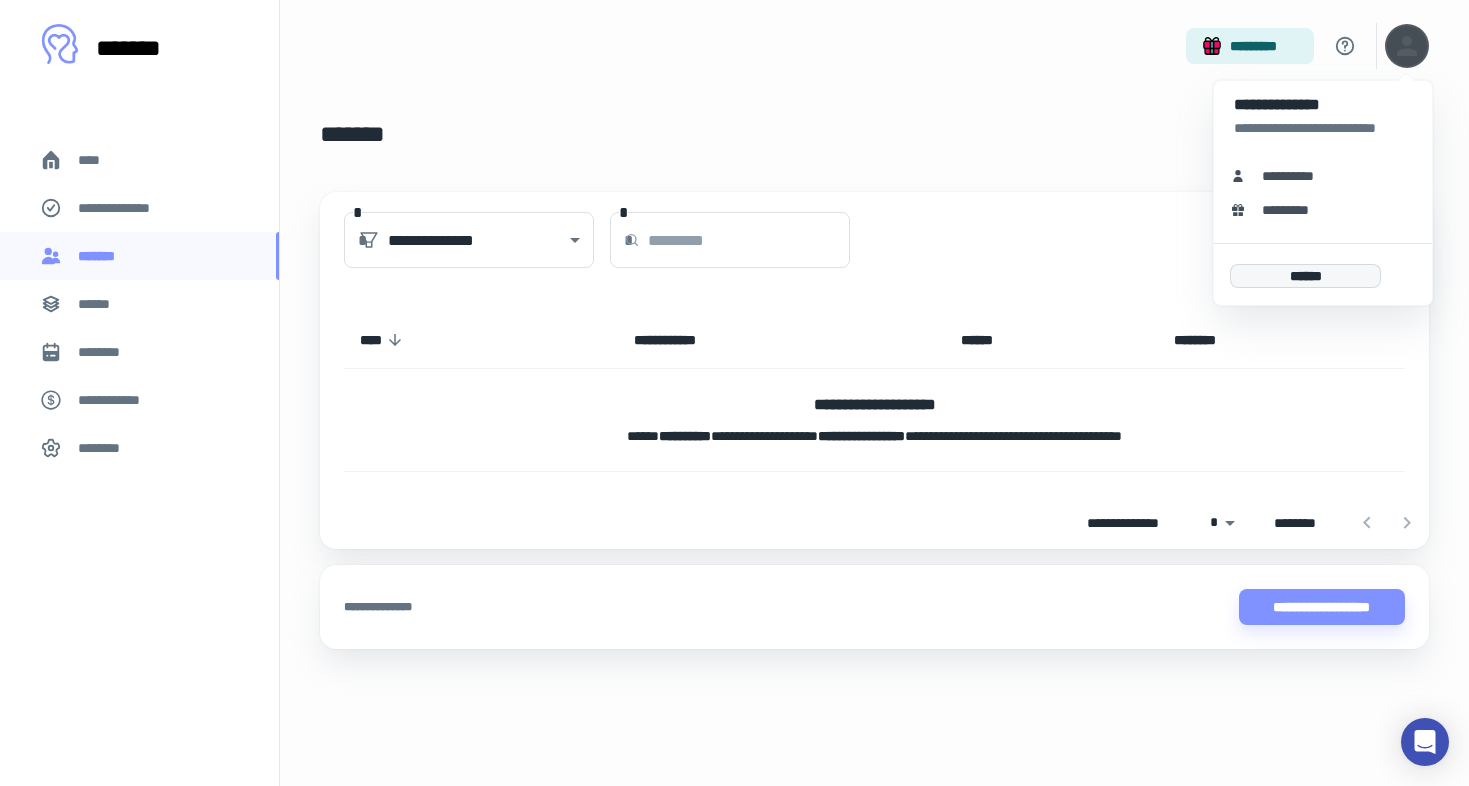 click on "******" at bounding box center (1305, 276) 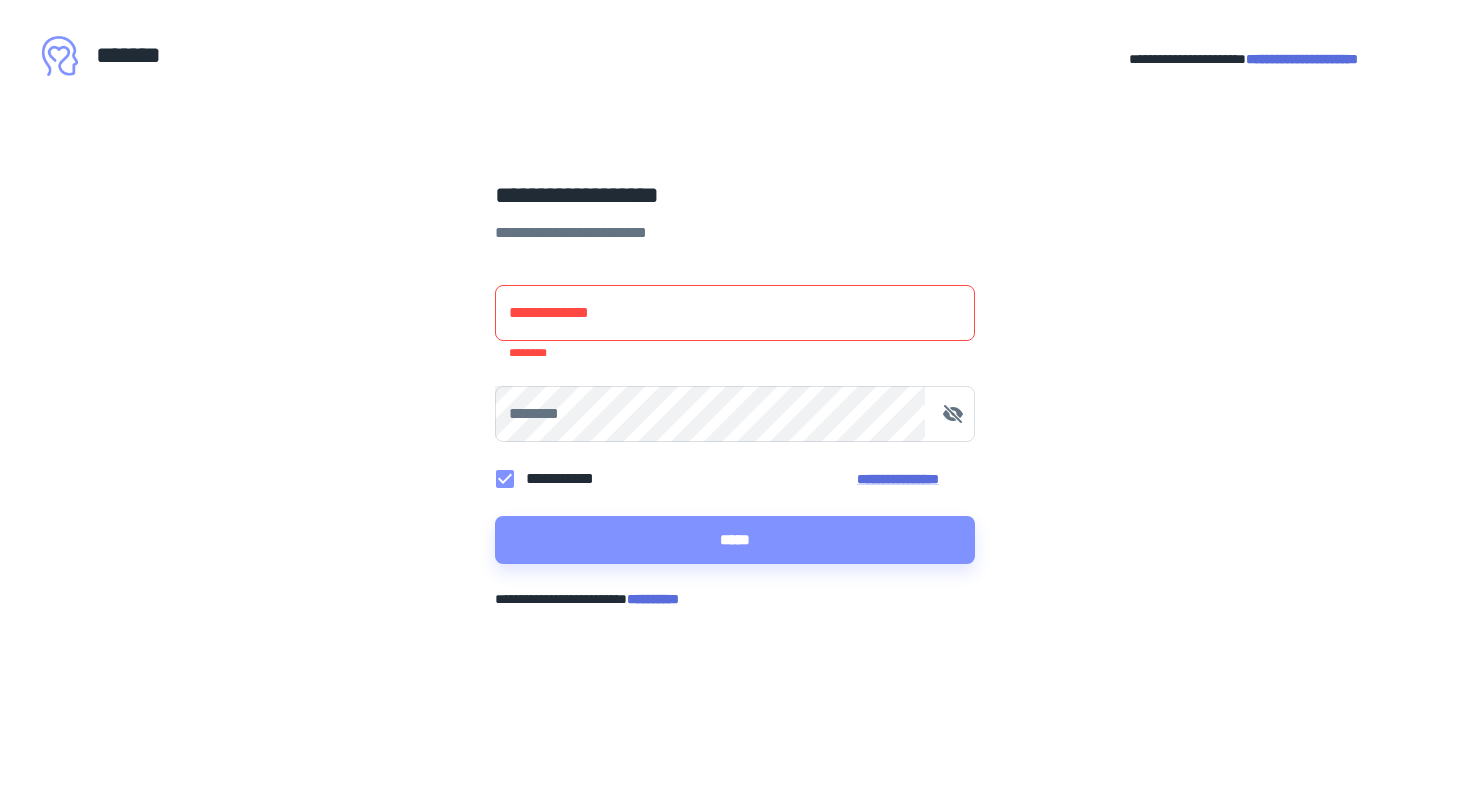 type on "**********" 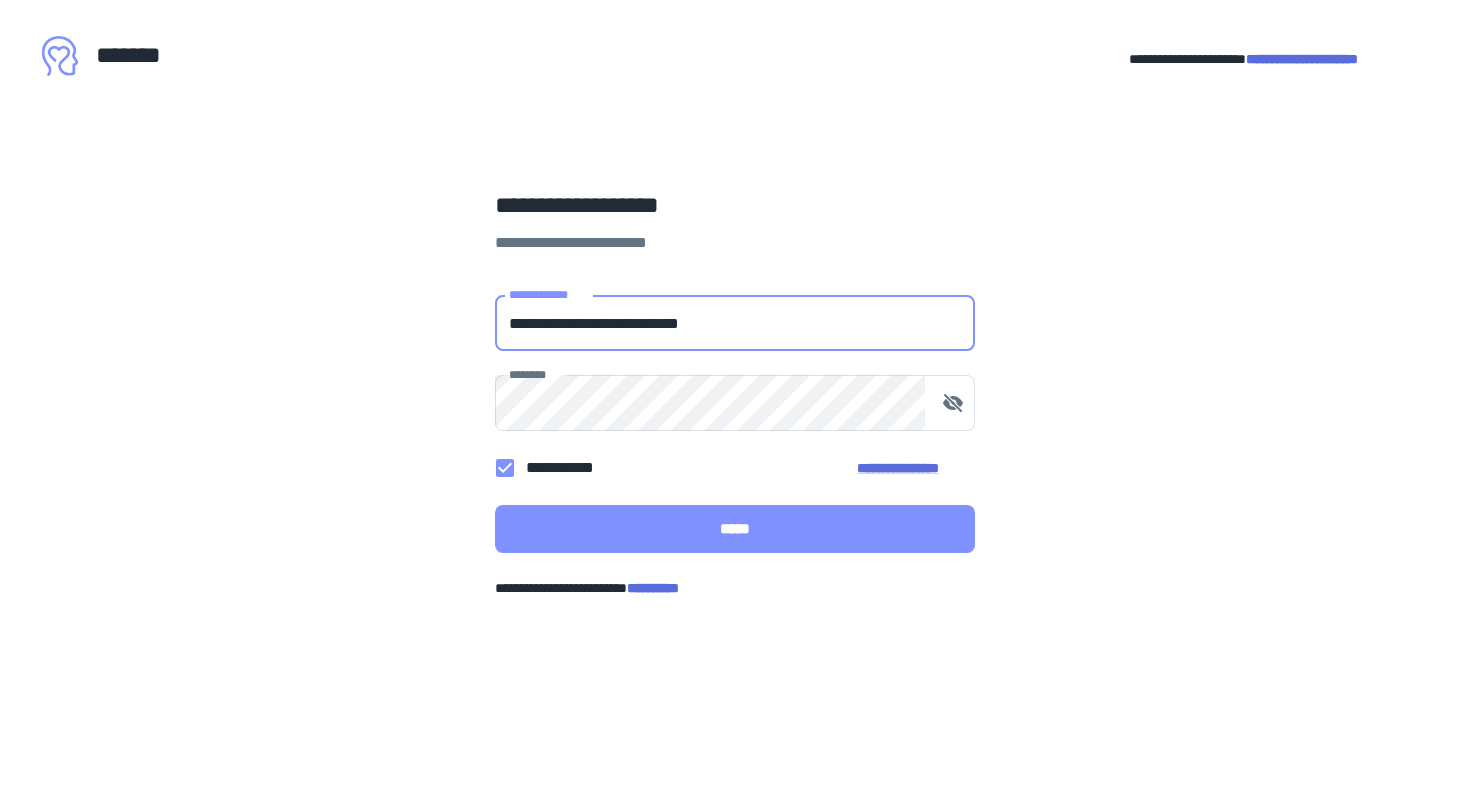 click on "*****" at bounding box center (735, 529) 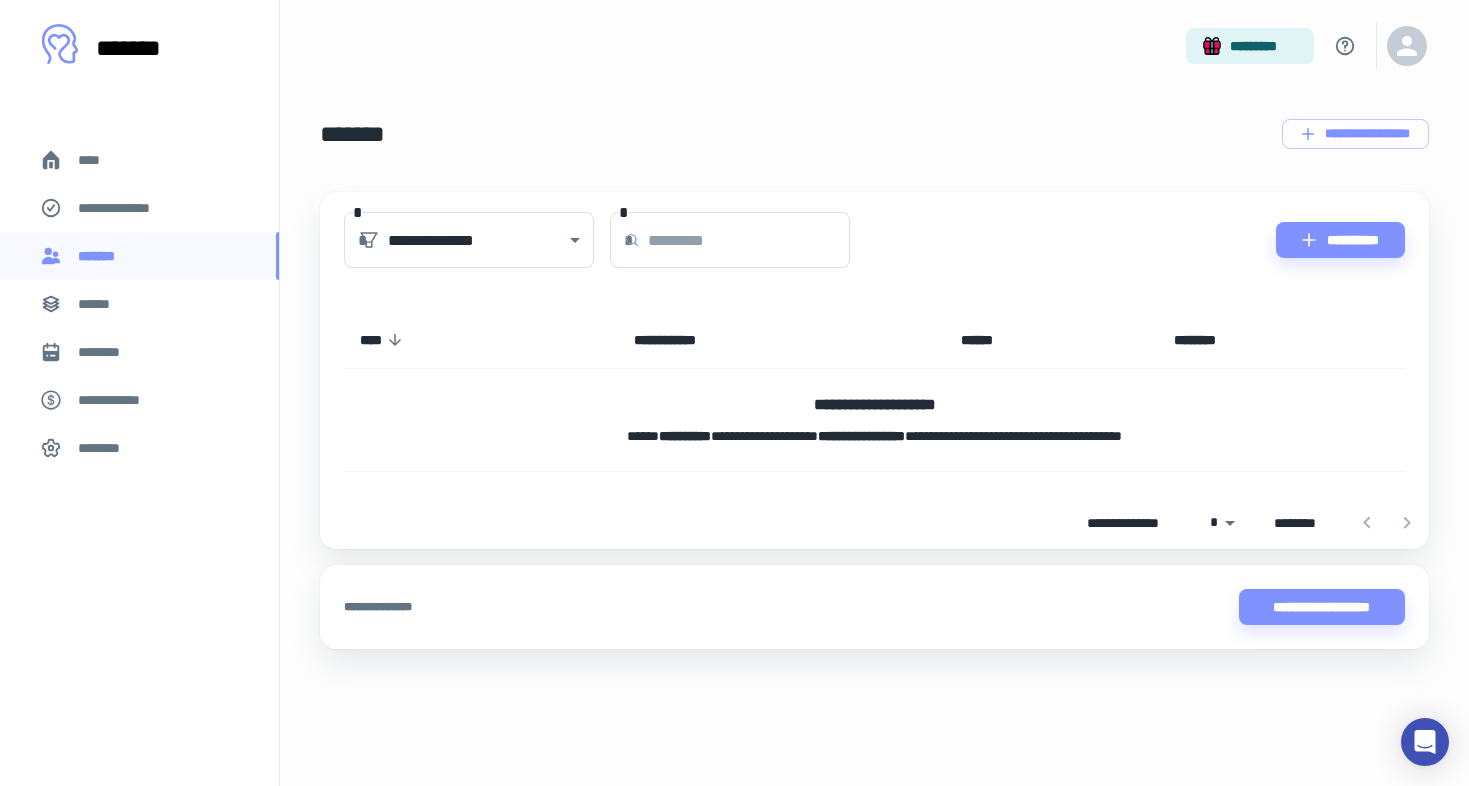 click on "******" at bounding box center (139, 304) 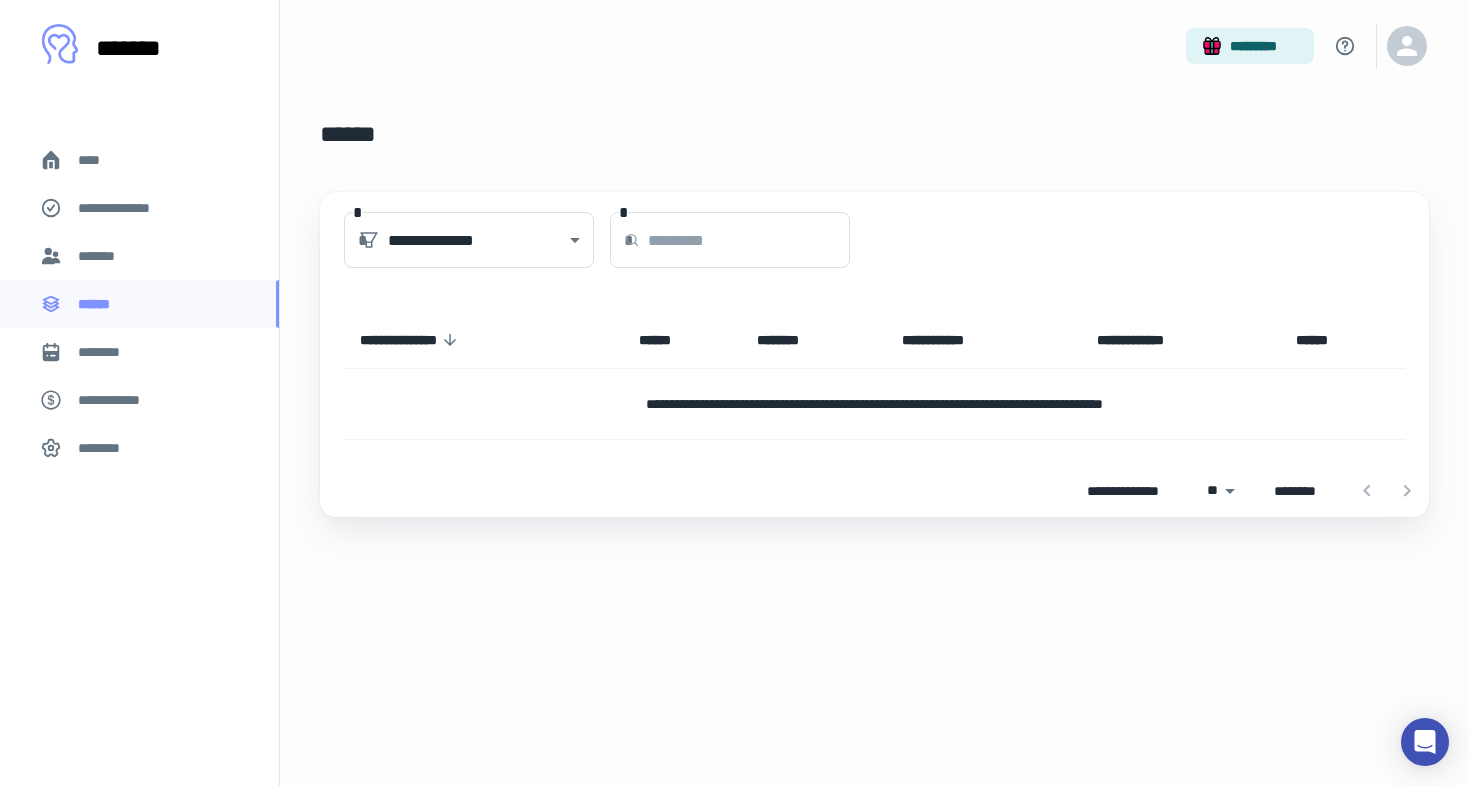 click on "********" at bounding box center (139, 352) 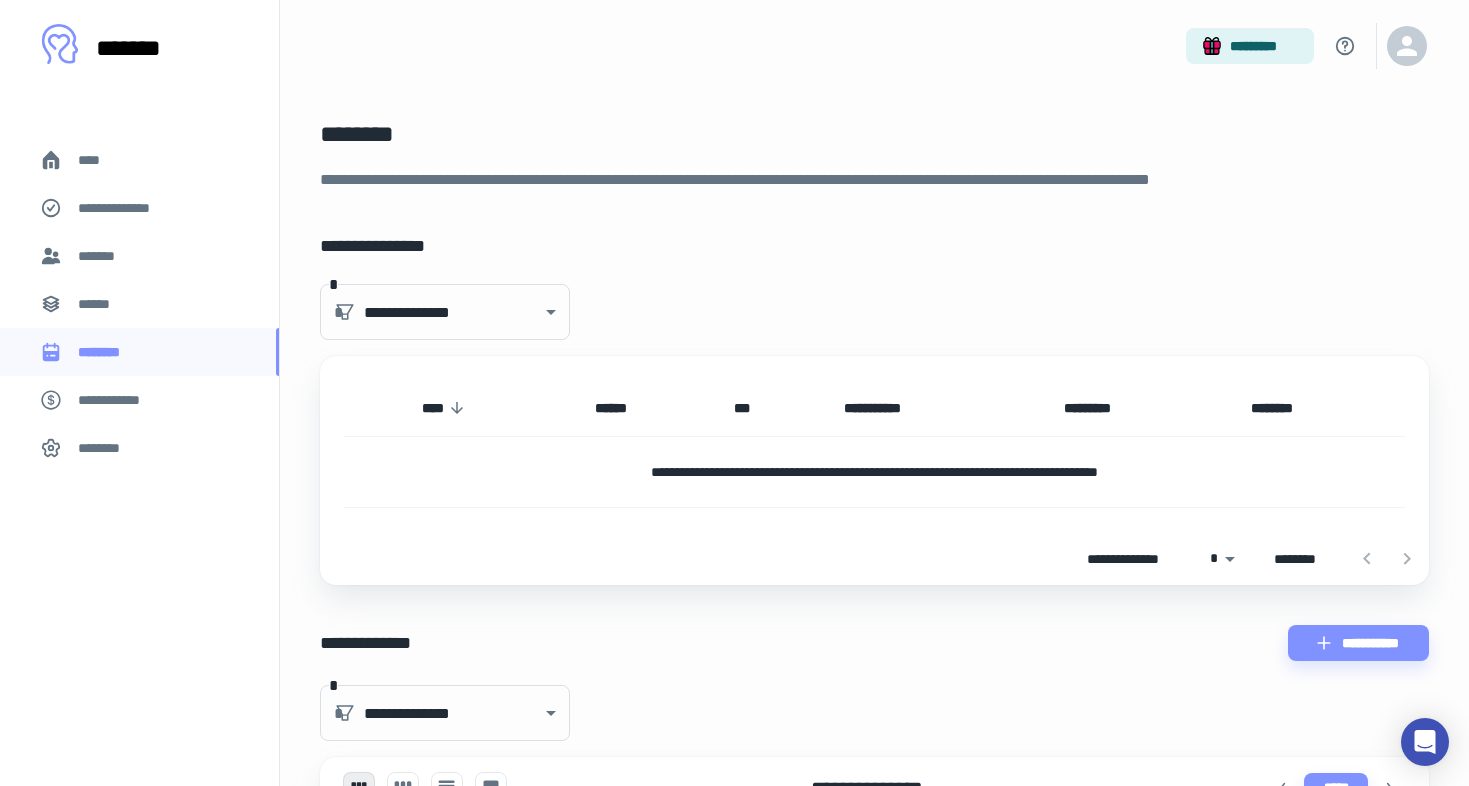 click on "******" at bounding box center [139, 304] 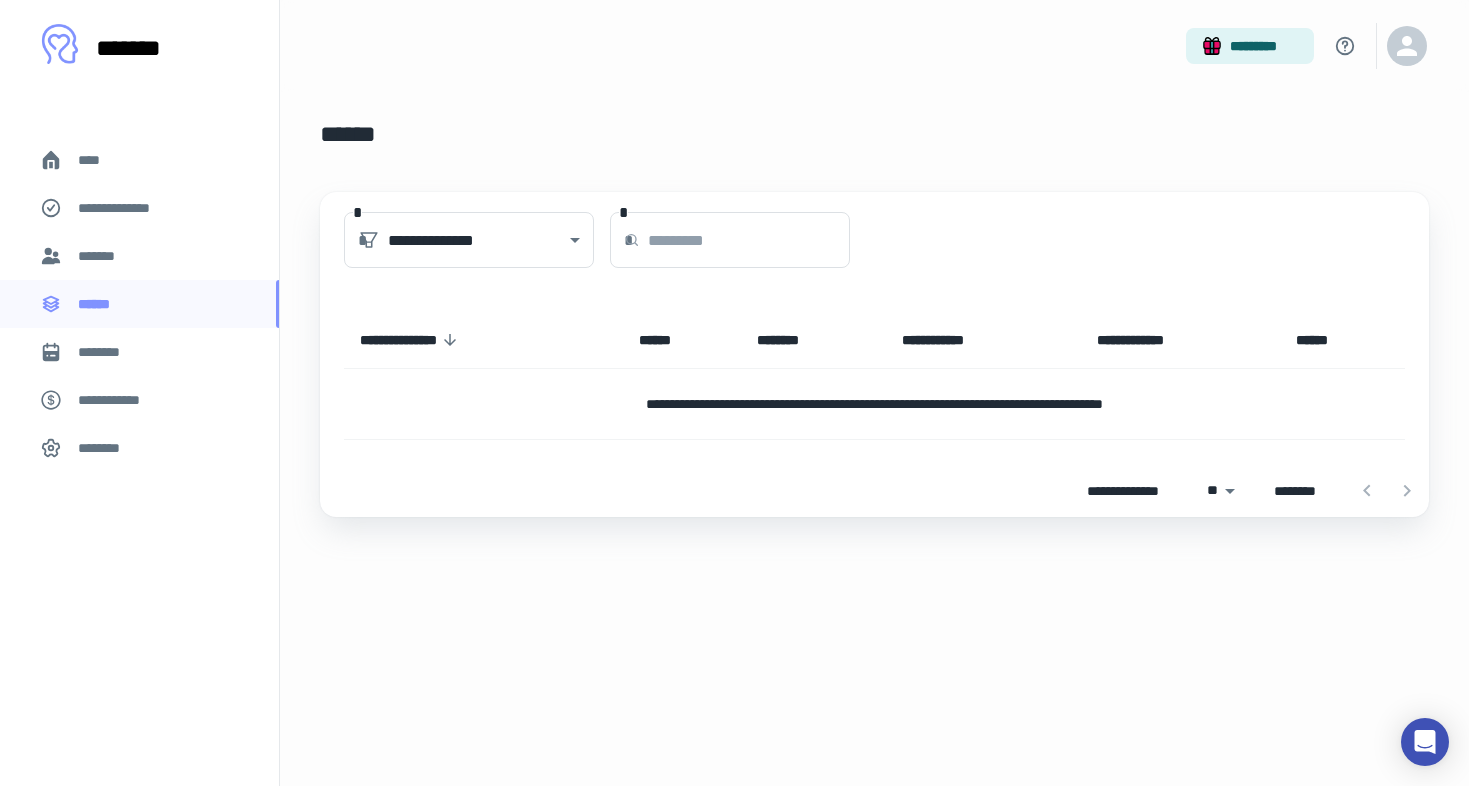 click on "**********" at bounding box center [119, 400] 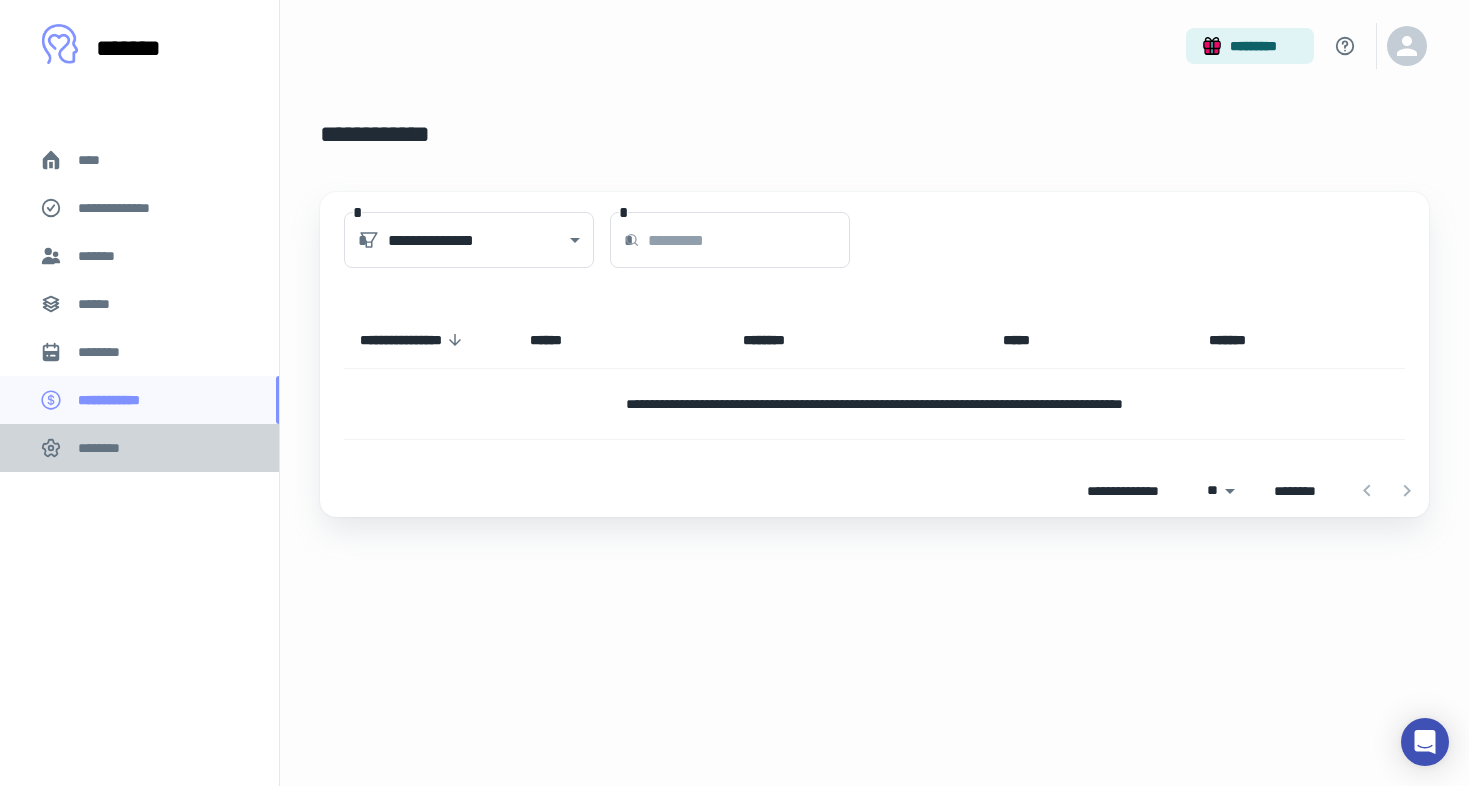 click on "********" at bounding box center [105, 448] 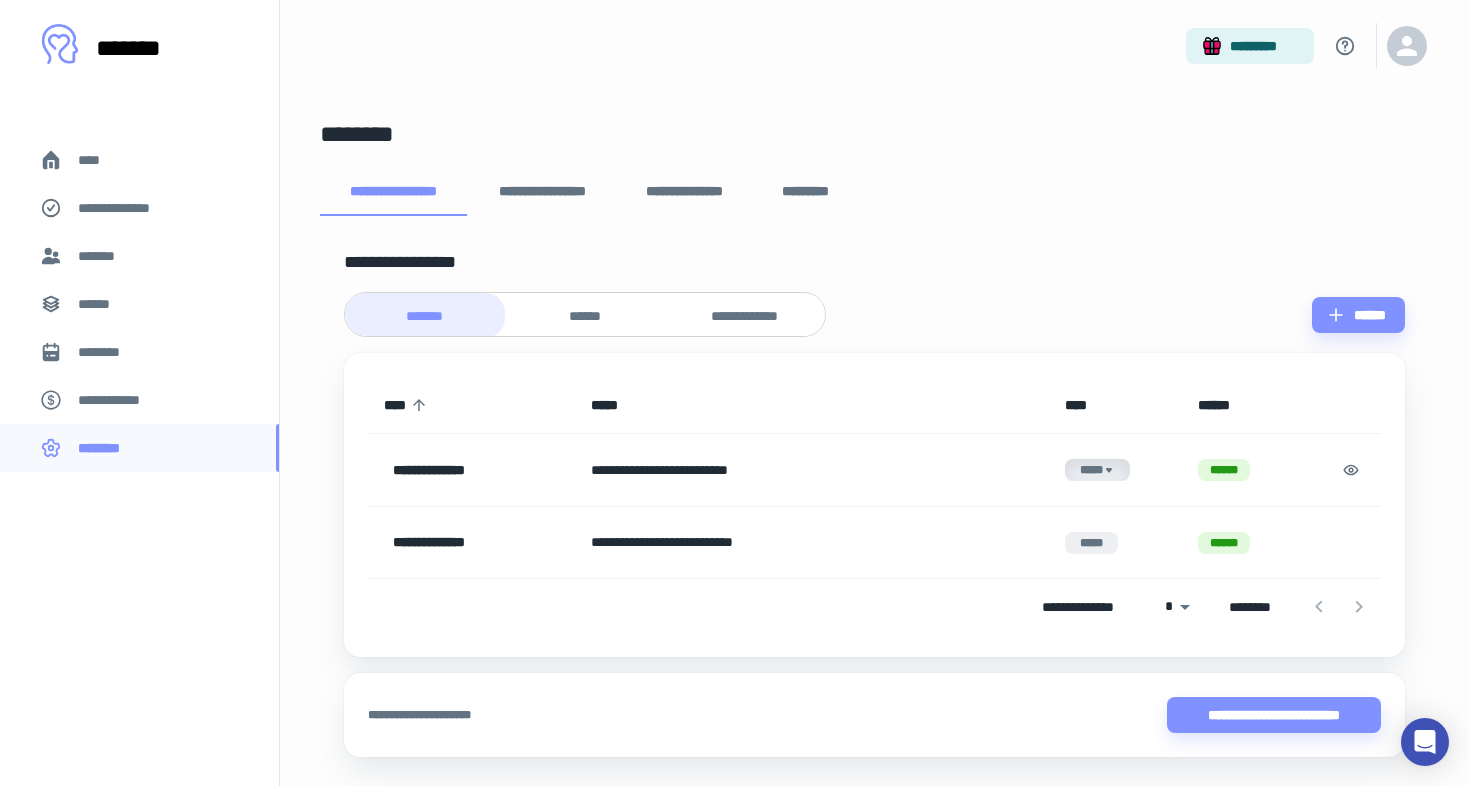 click 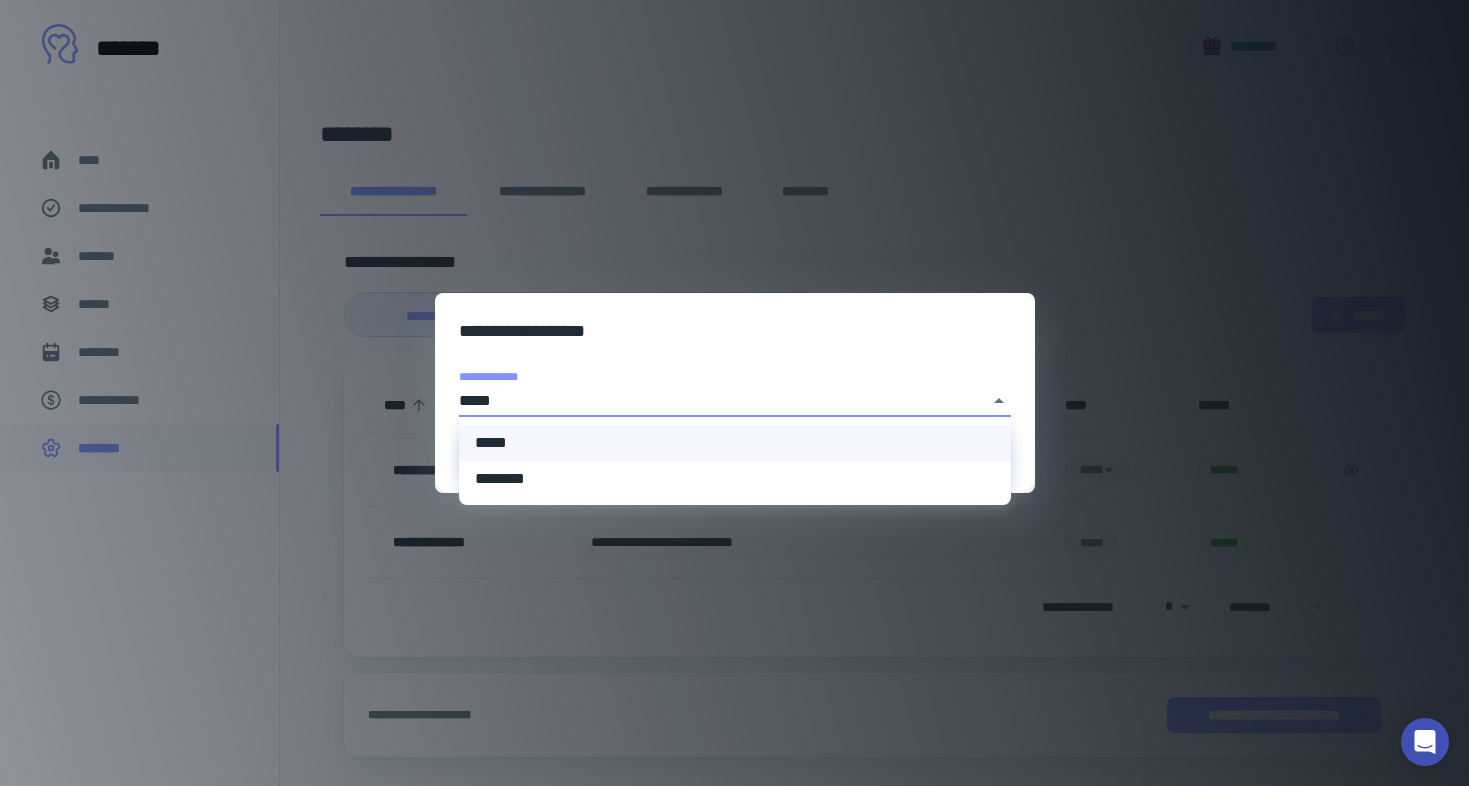 click on "**********" at bounding box center (734, 393) 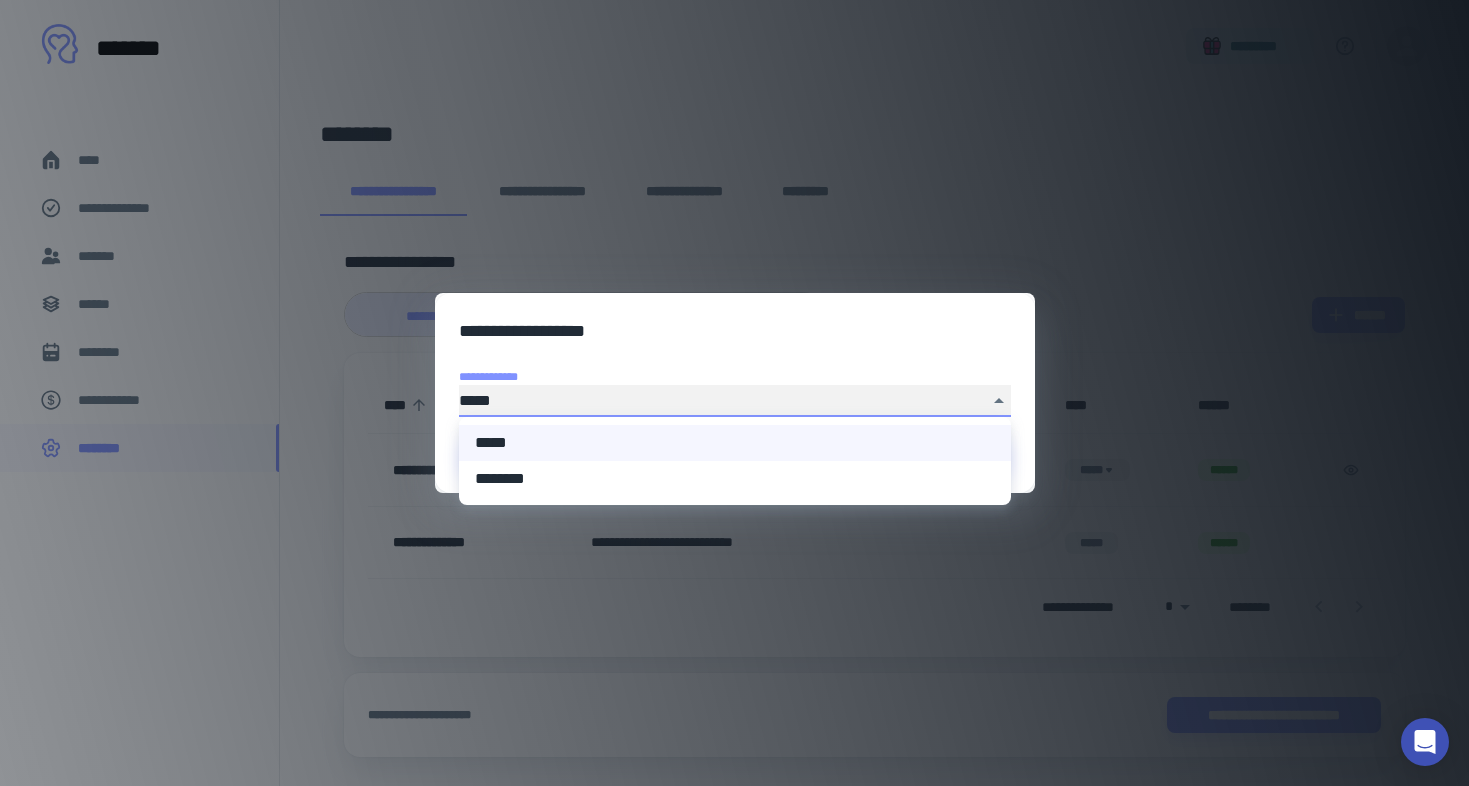 type on "********" 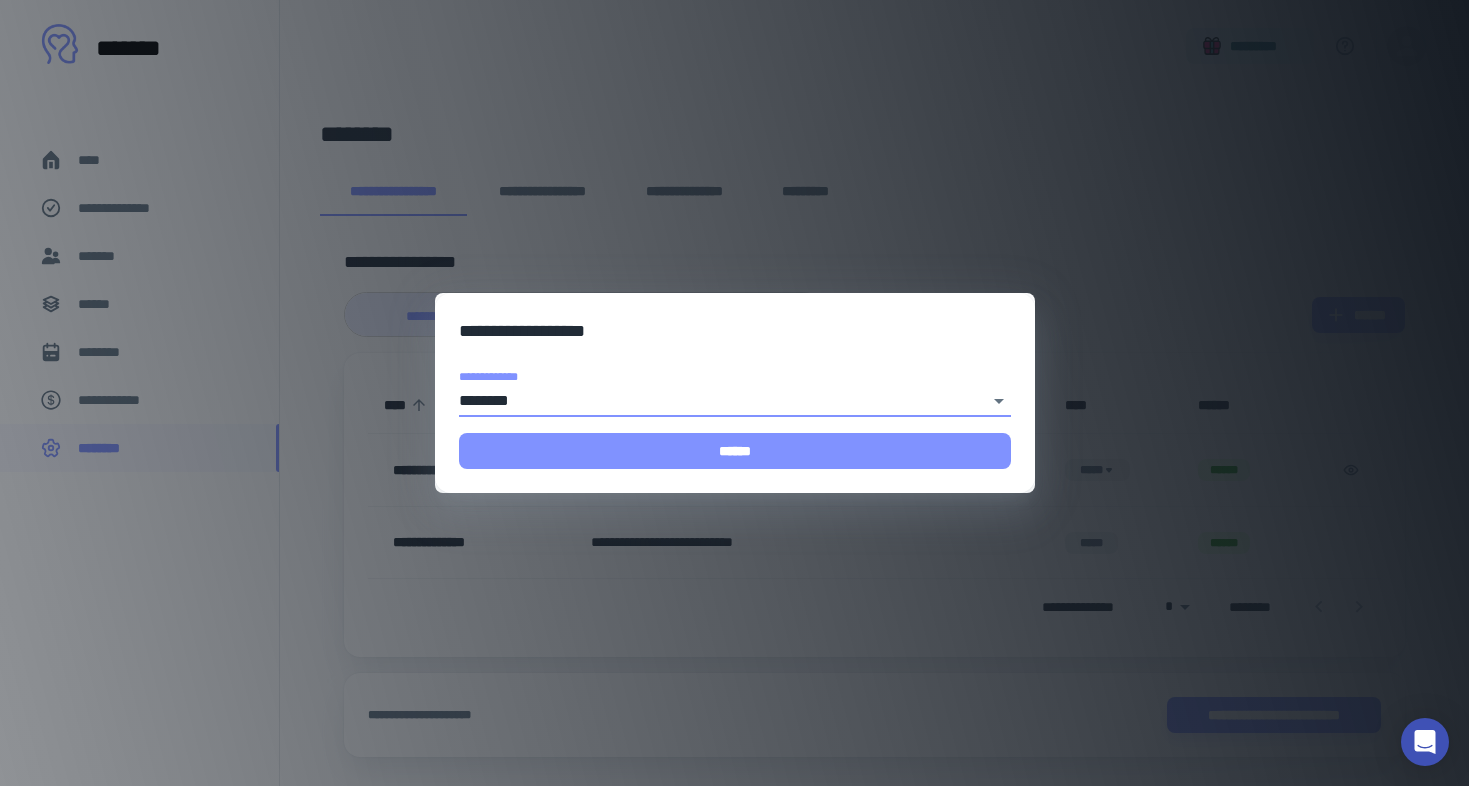 click on "******" at bounding box center (735, 451) 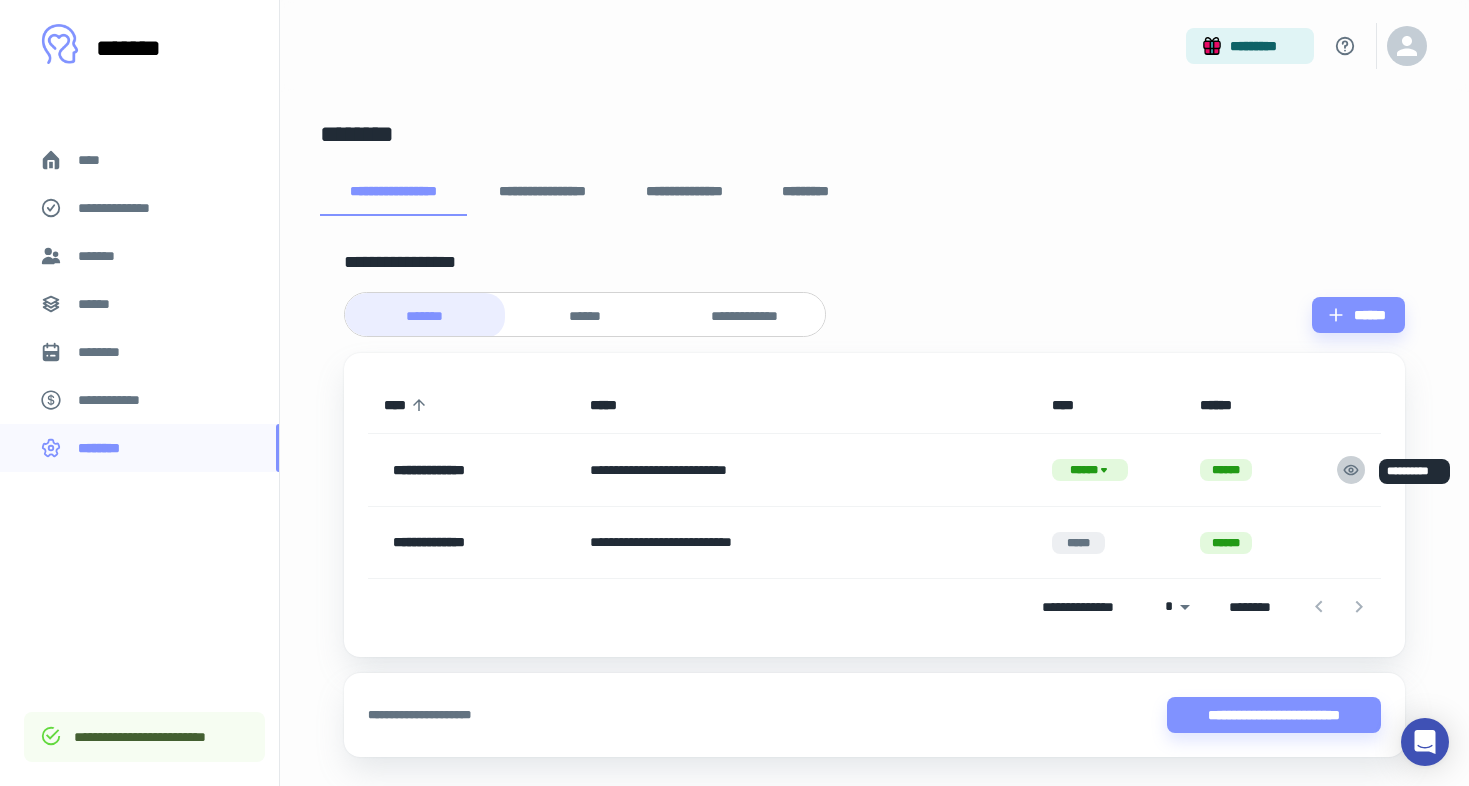 click 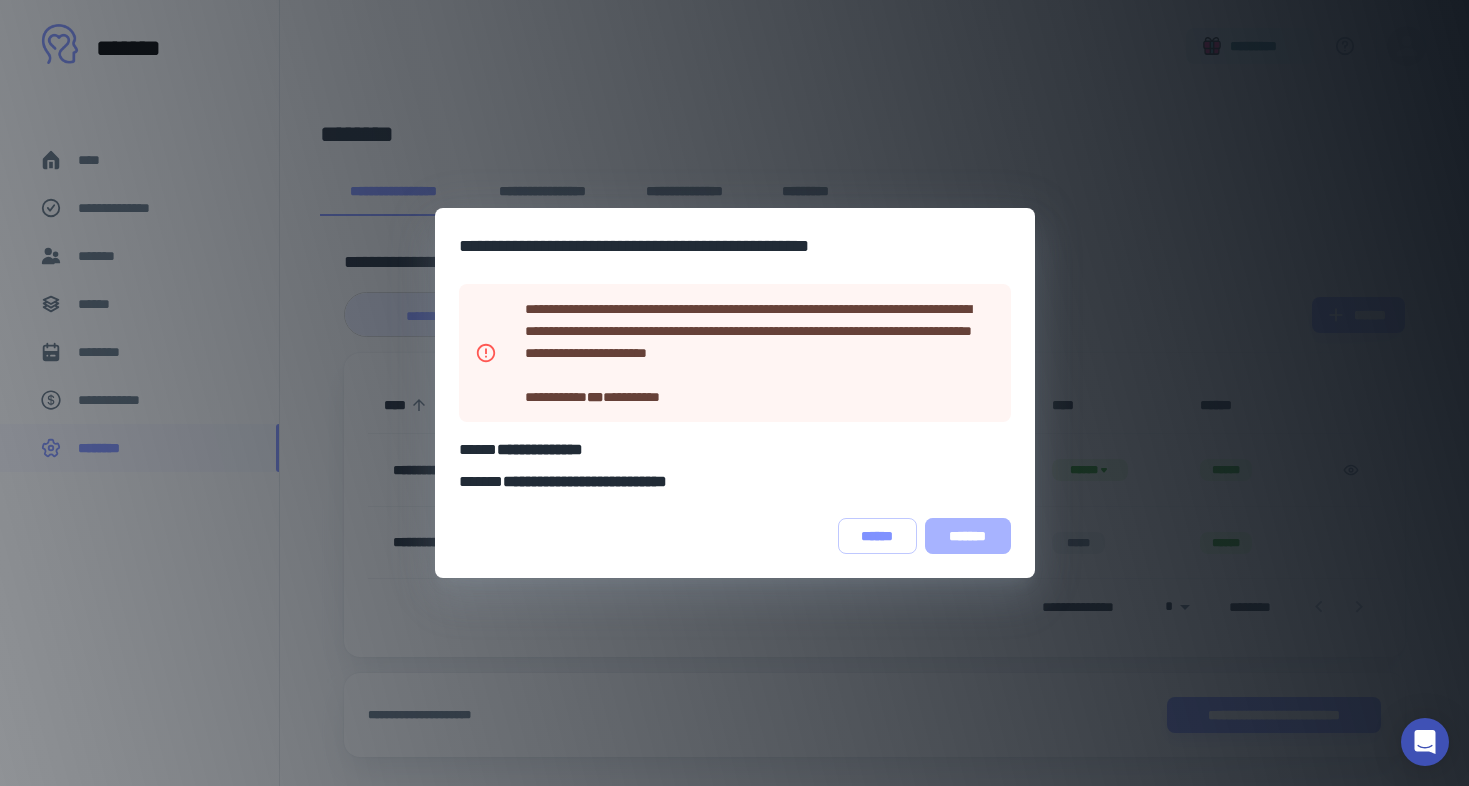 click on "*******" at bounding box center [968, 536] 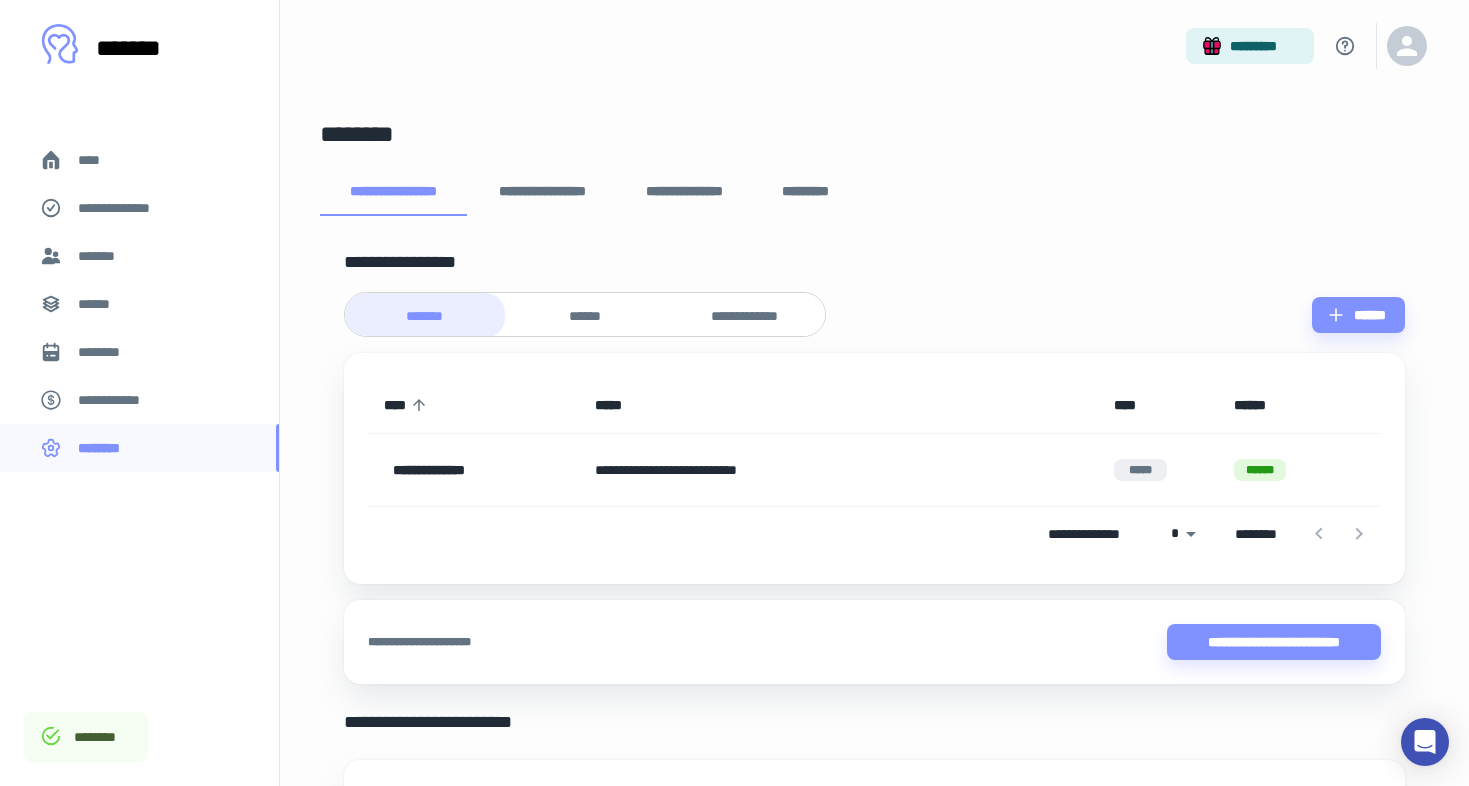 click on "********" at bounding box center [139, 352] 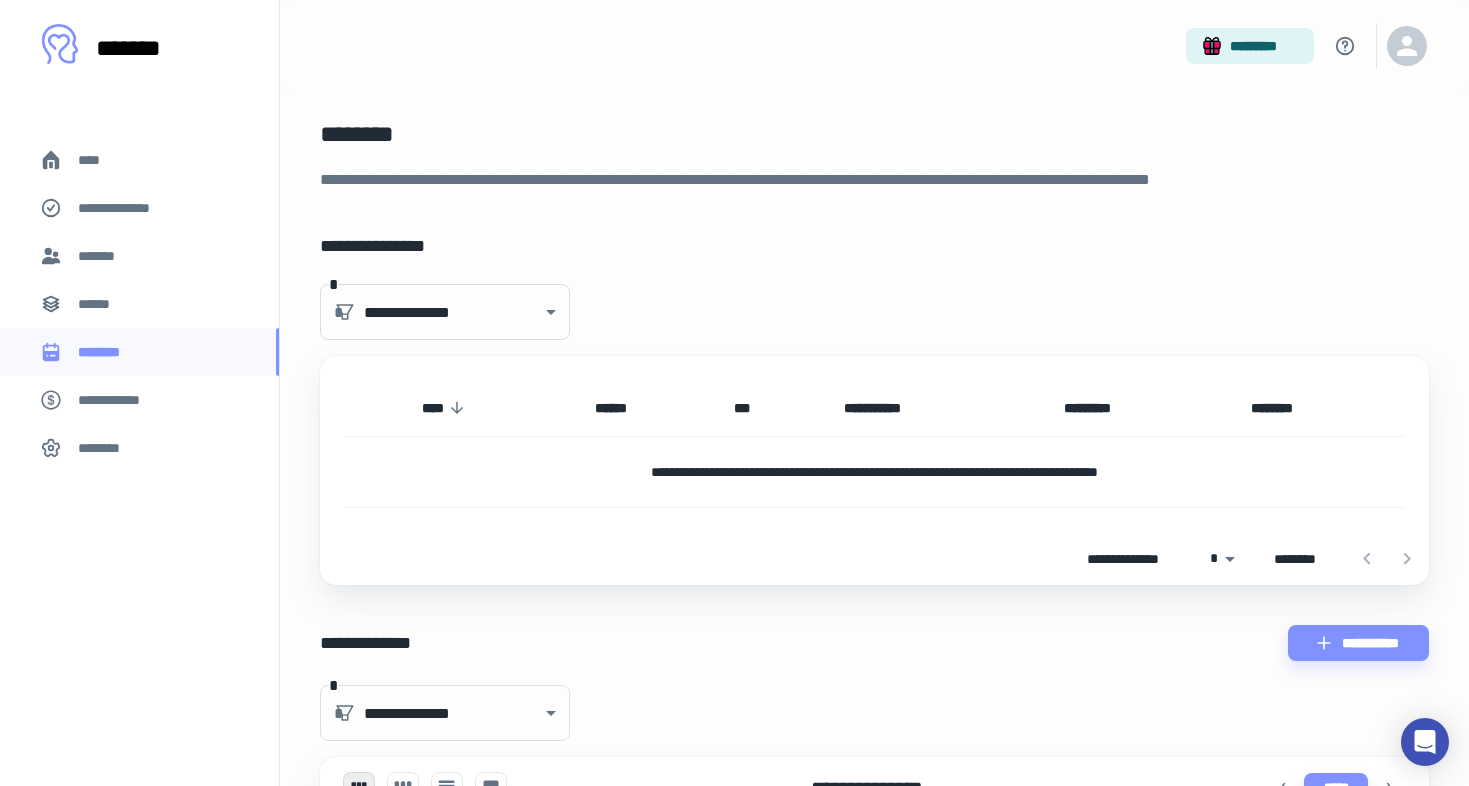 click on "**********" at bounding box center (119, 400) 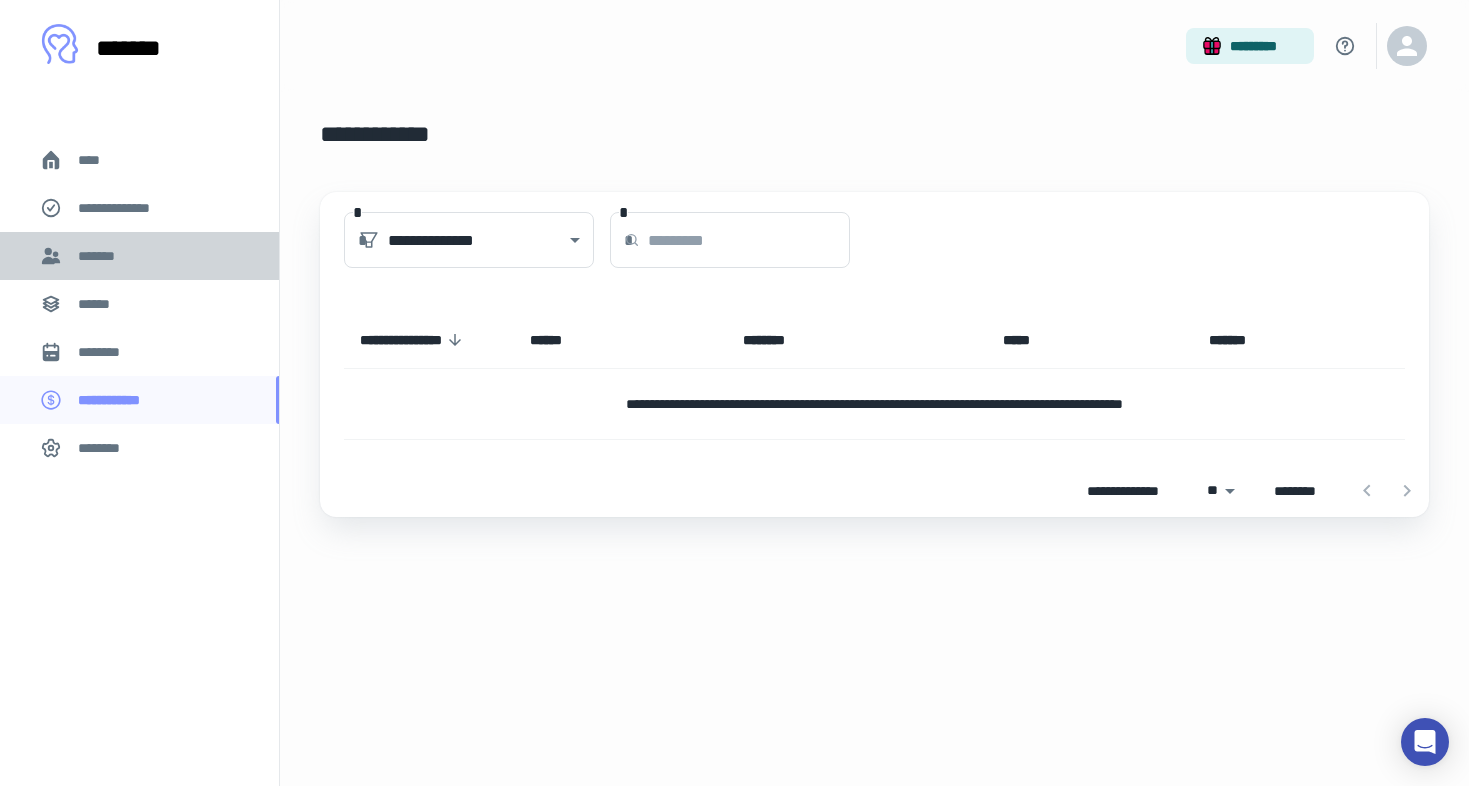 click on "*******" at bounding box center (139, 256) 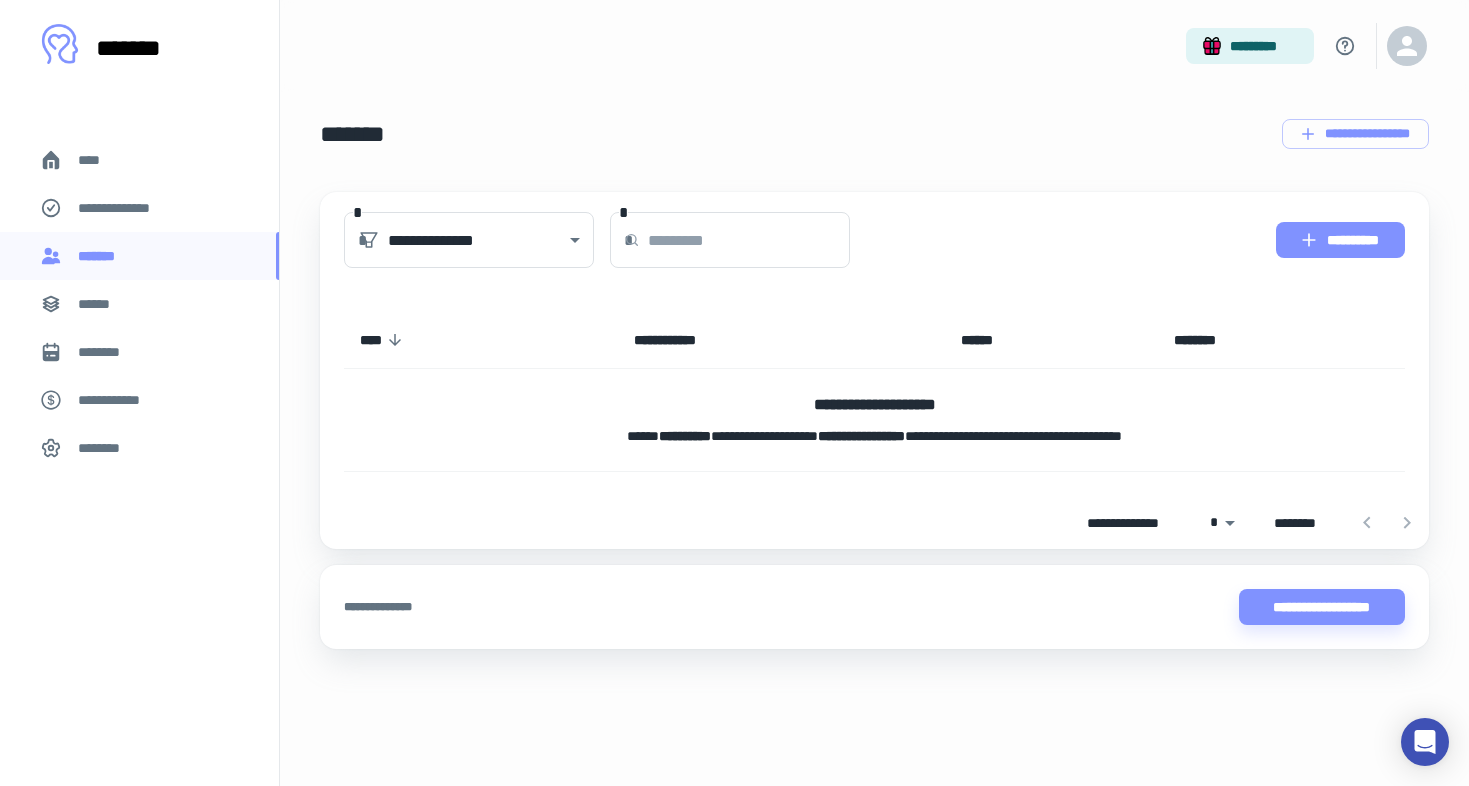 click 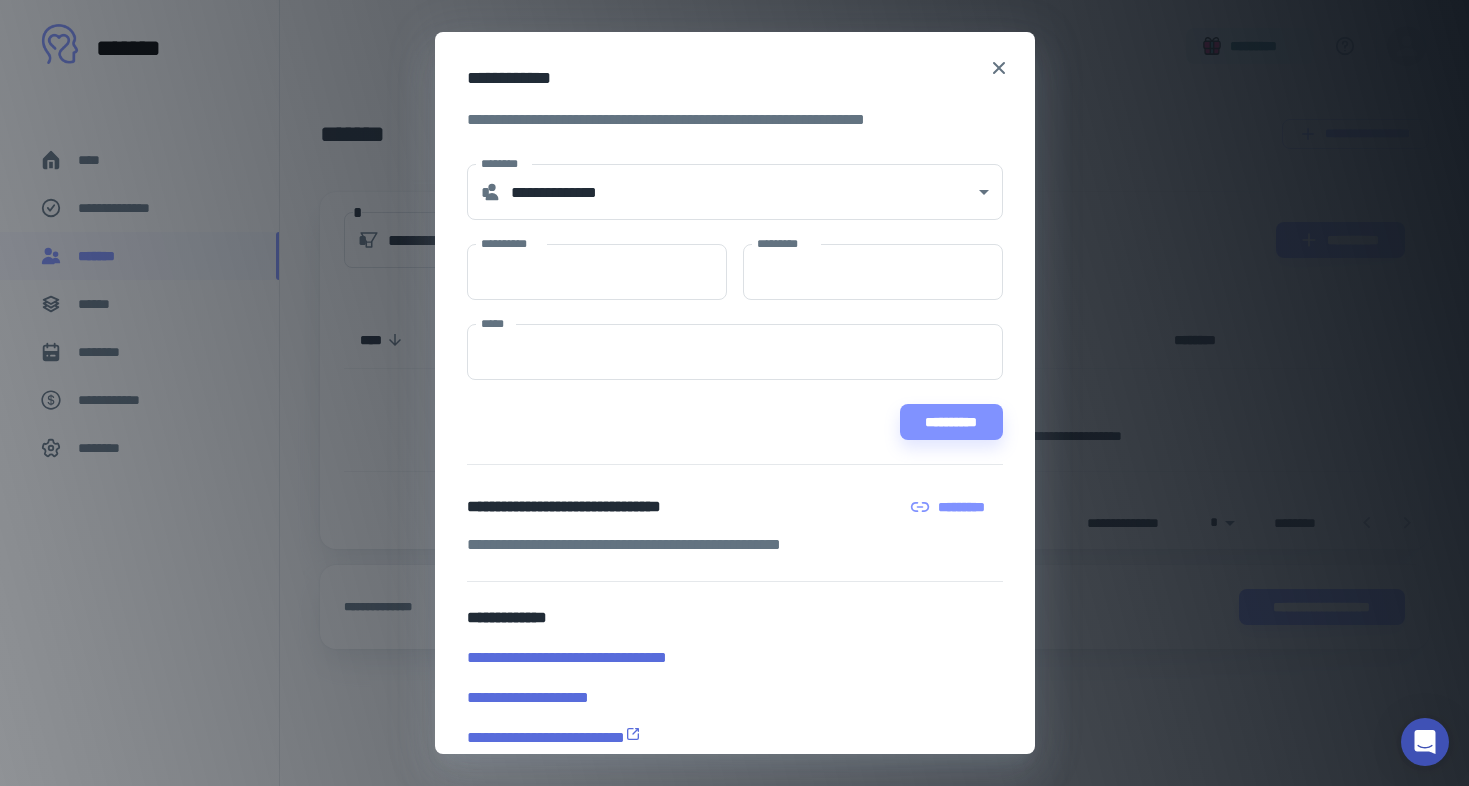 scroll, scrollTop: 28, scrollLeft: 0, axis: vertical 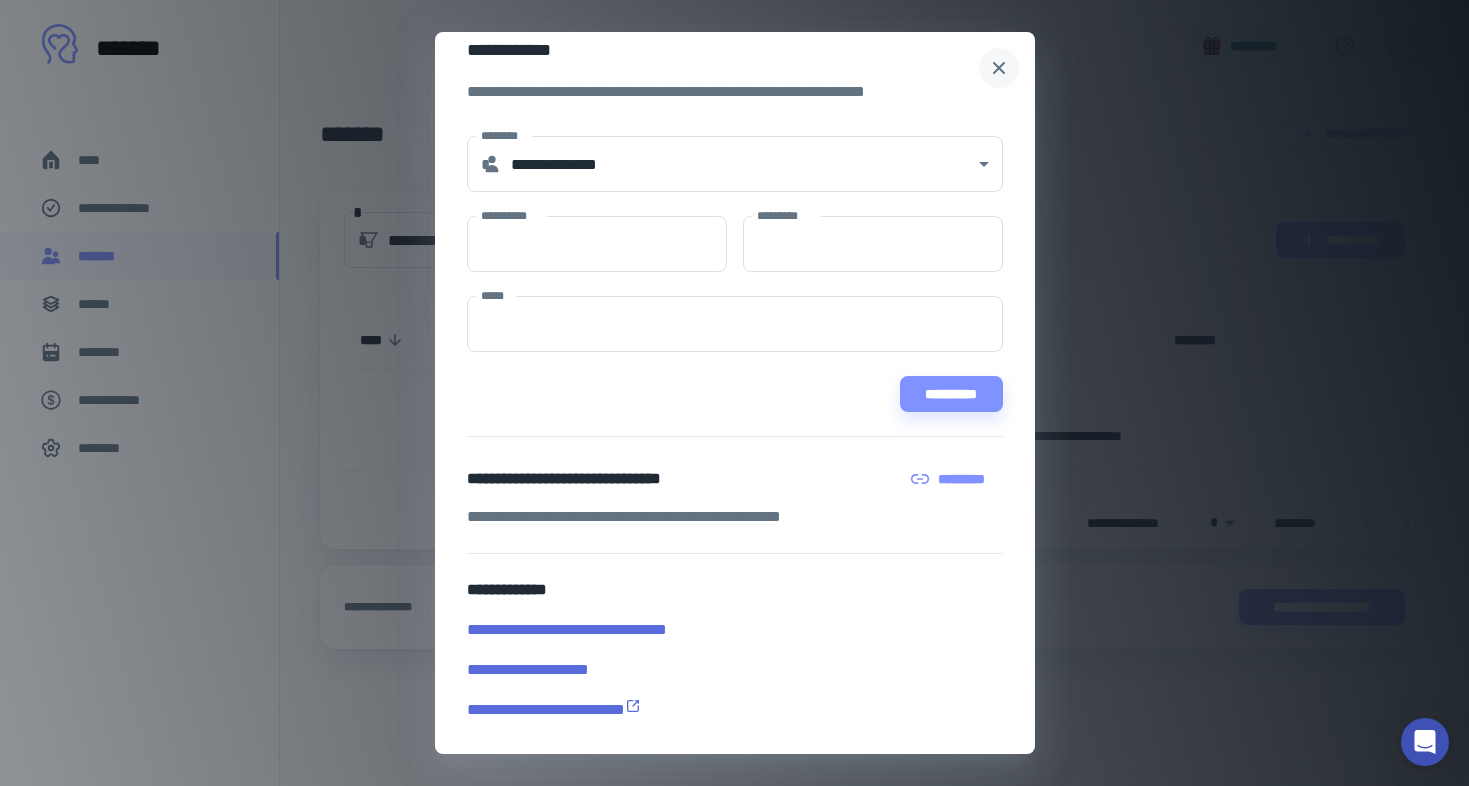 click 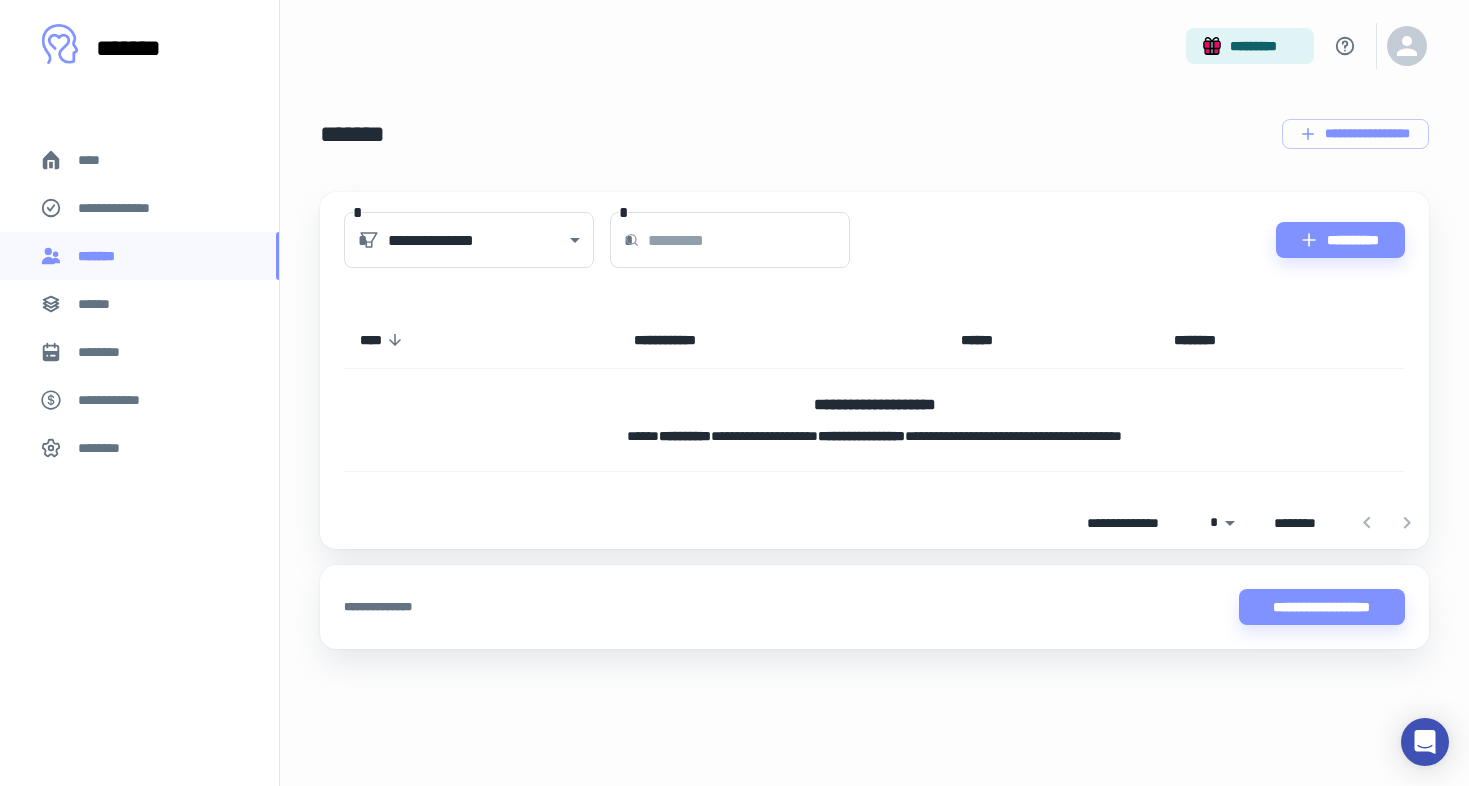 click on "**********" at bounding box center (139, 208) 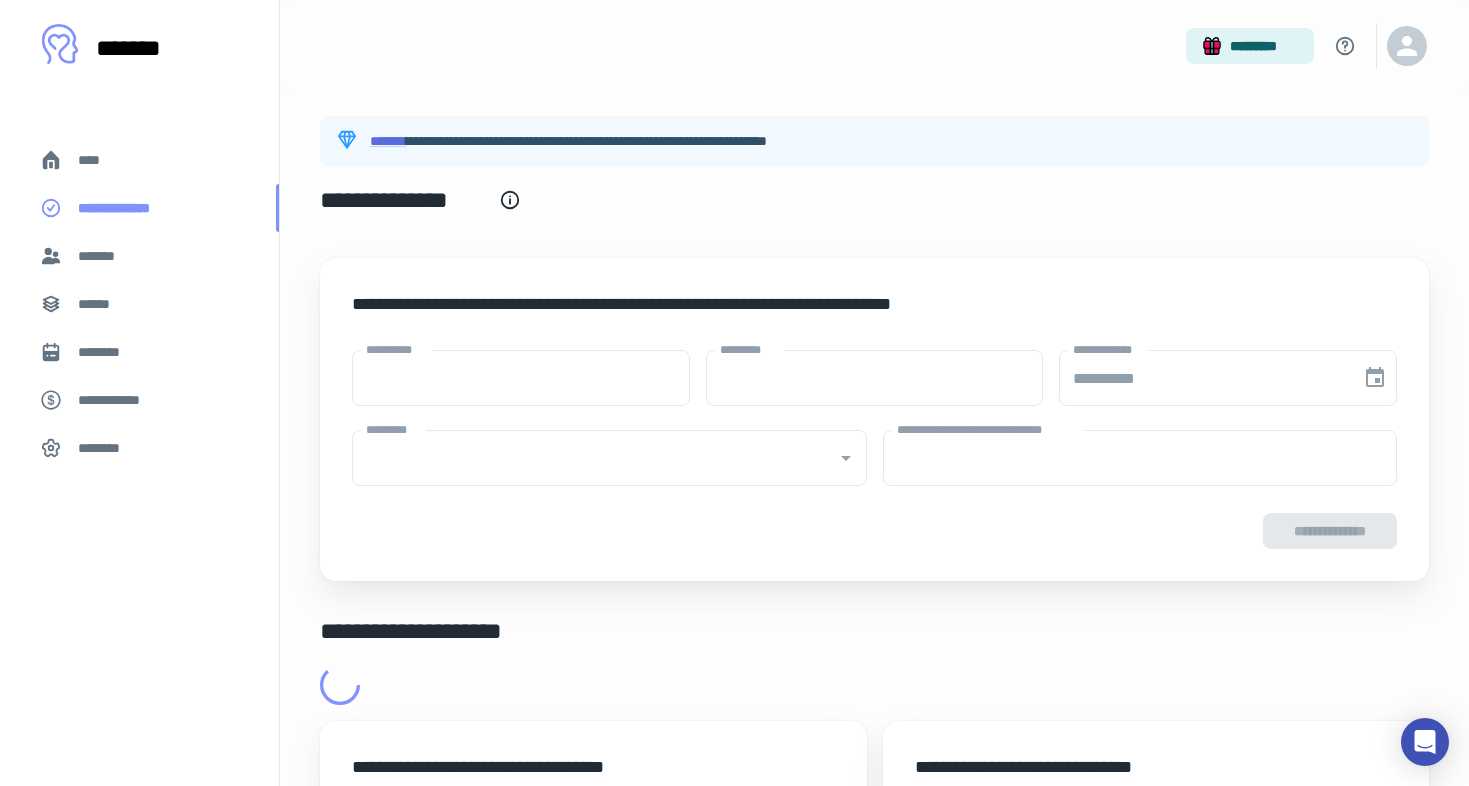 type on "****" 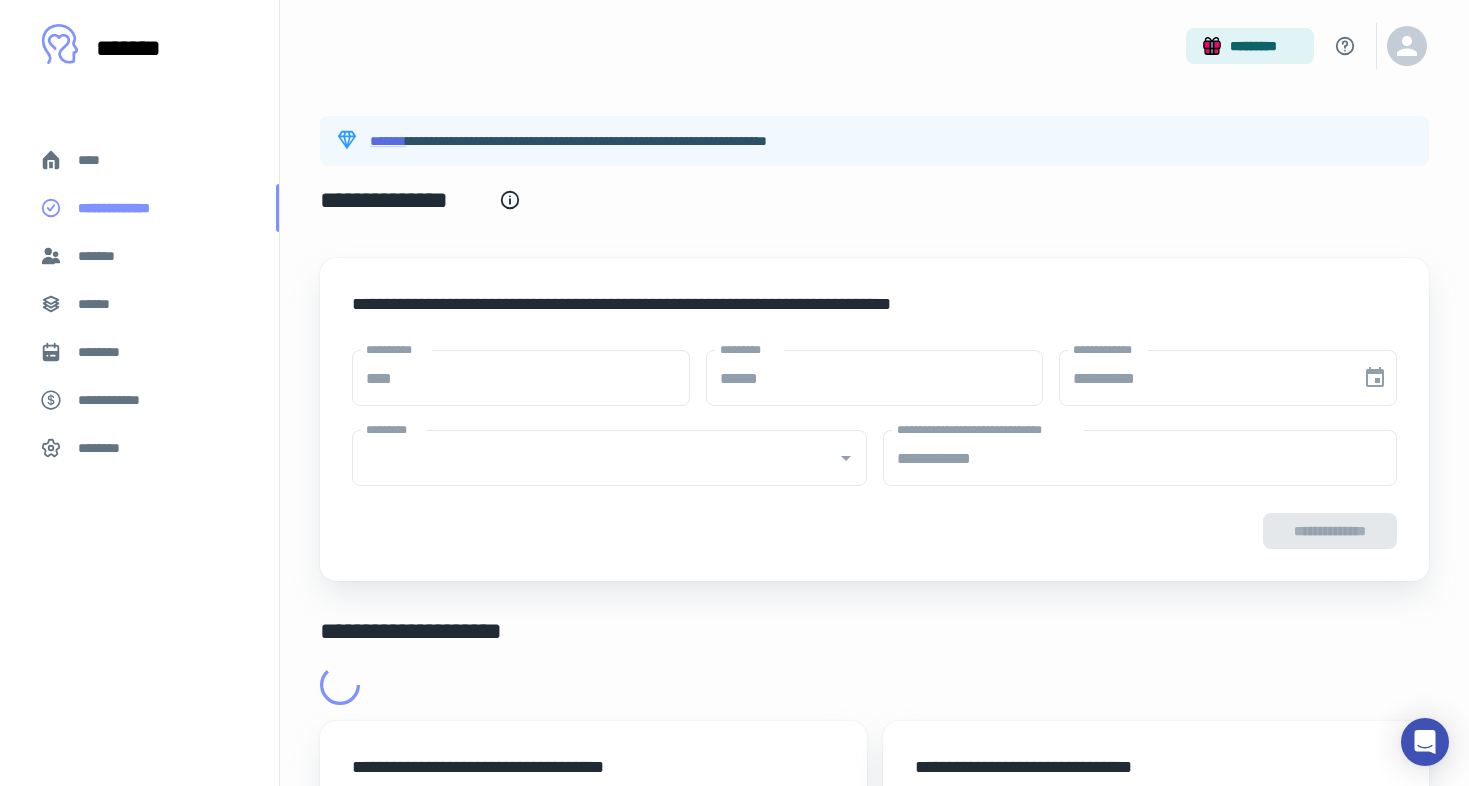 type on "**********" 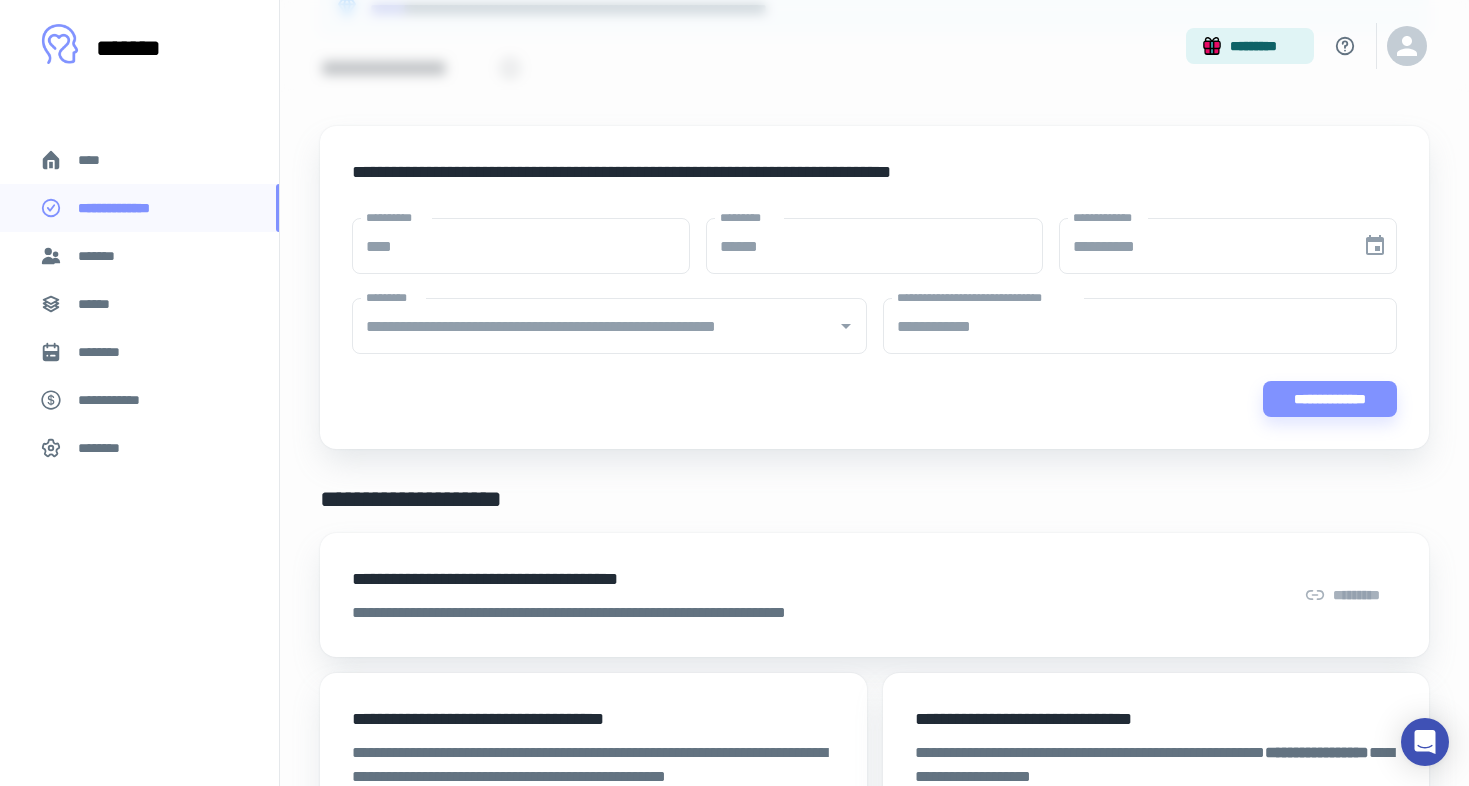 scroll, scrollTop: 138, scrollLeft: 0, axis: vertical 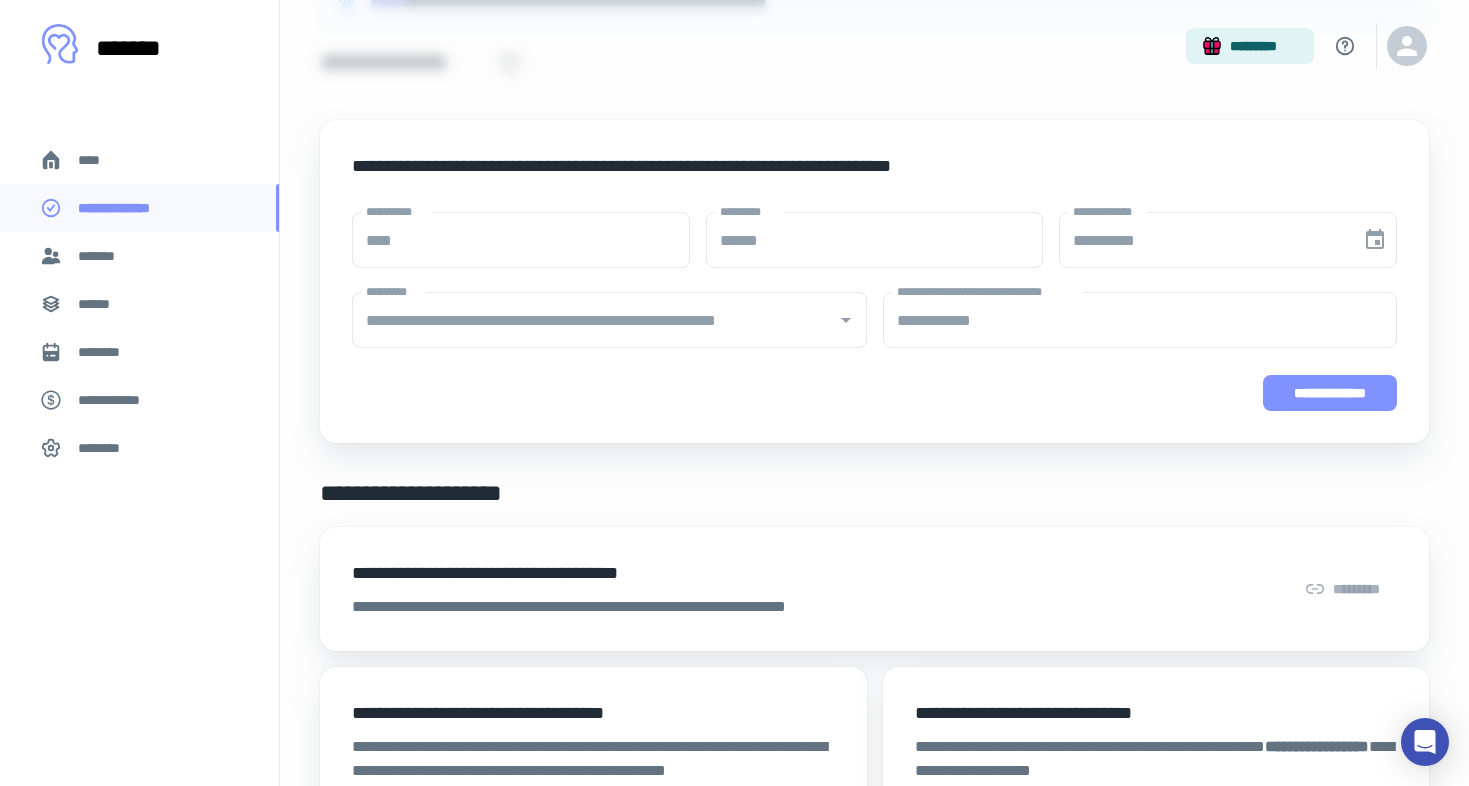 click on "**********" at bounding box center [1330, 393] 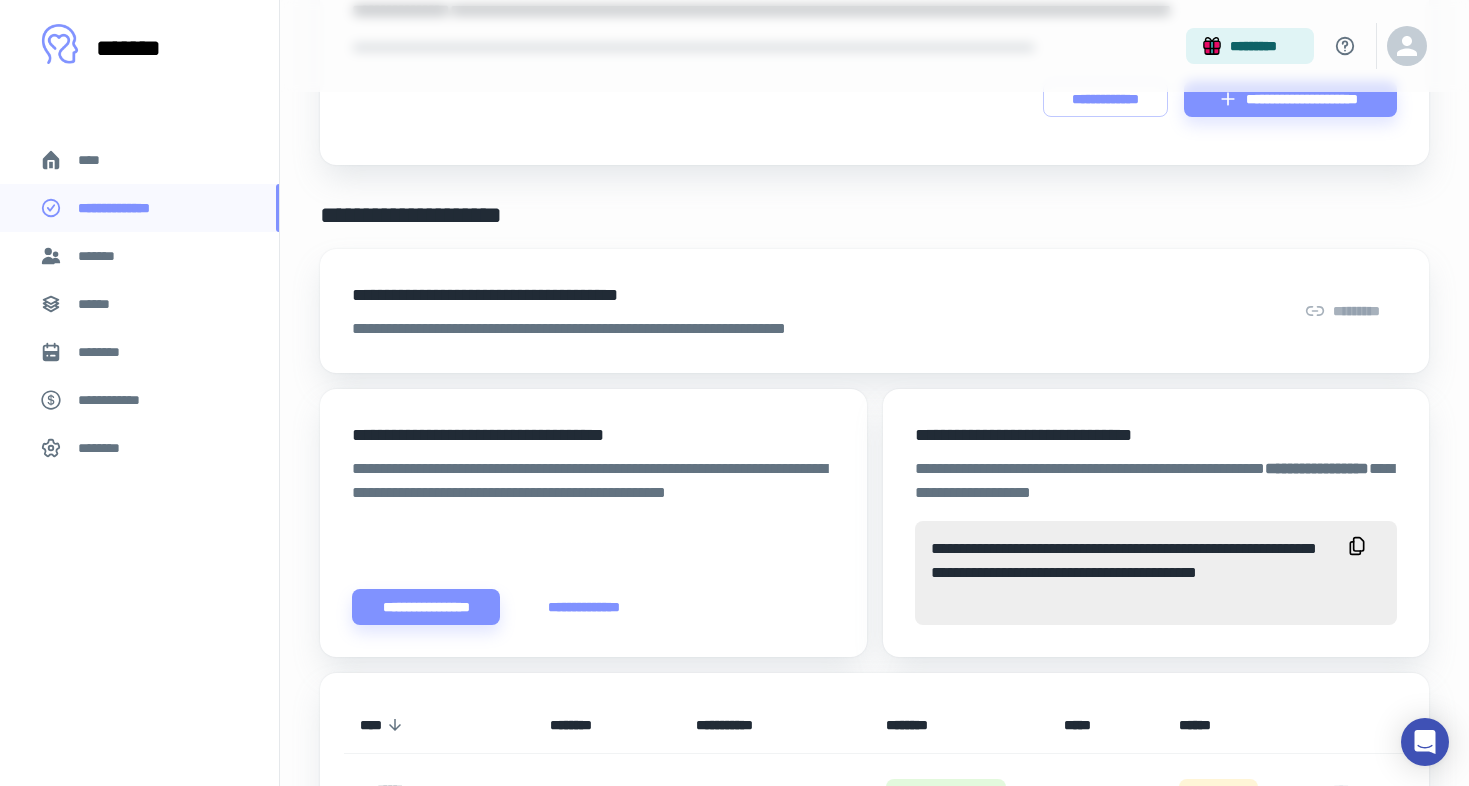 scroll, scrollTop: 694, scrollLeft: 0, axis: vertical 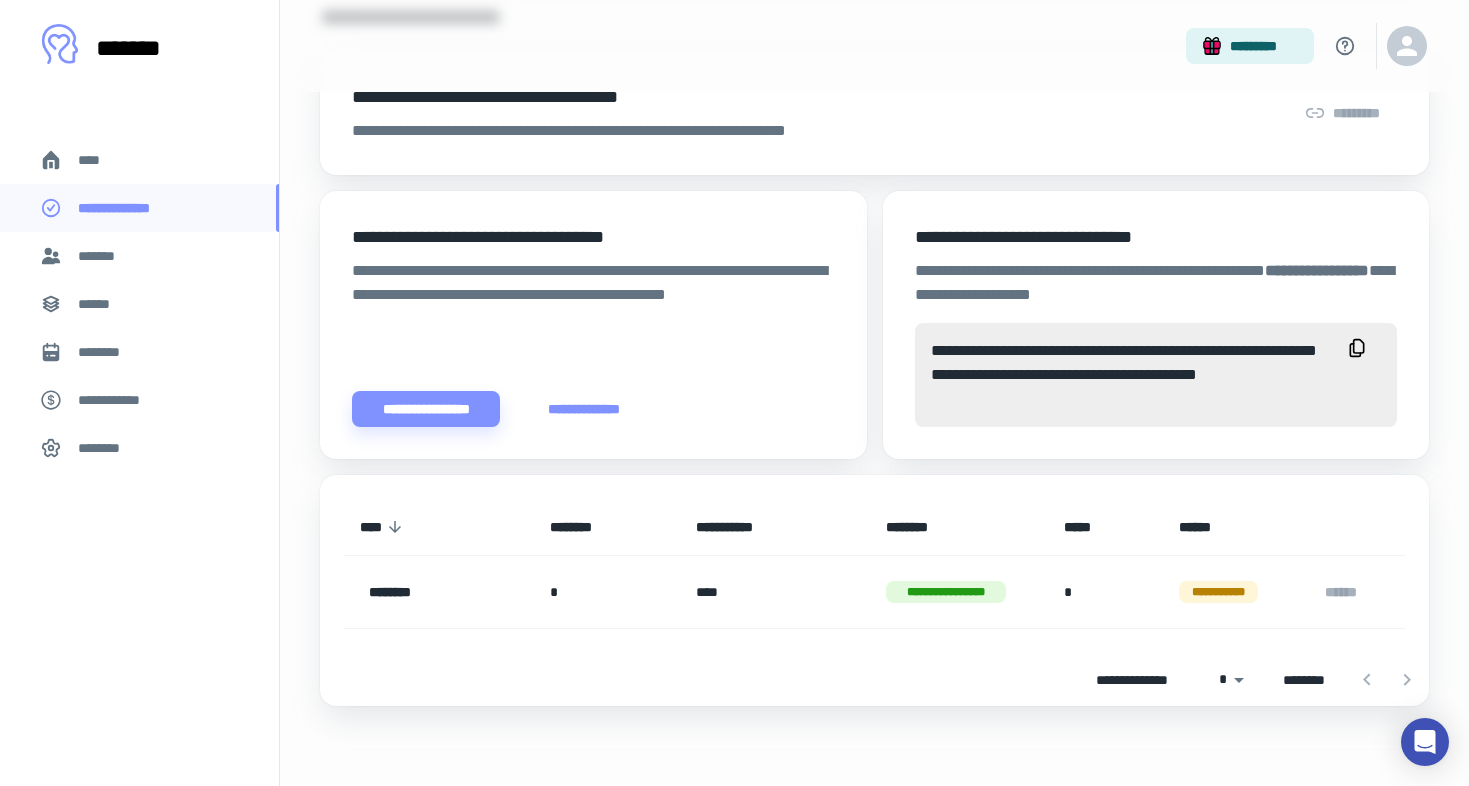 click on "**********" at bounding box center [584, 409] 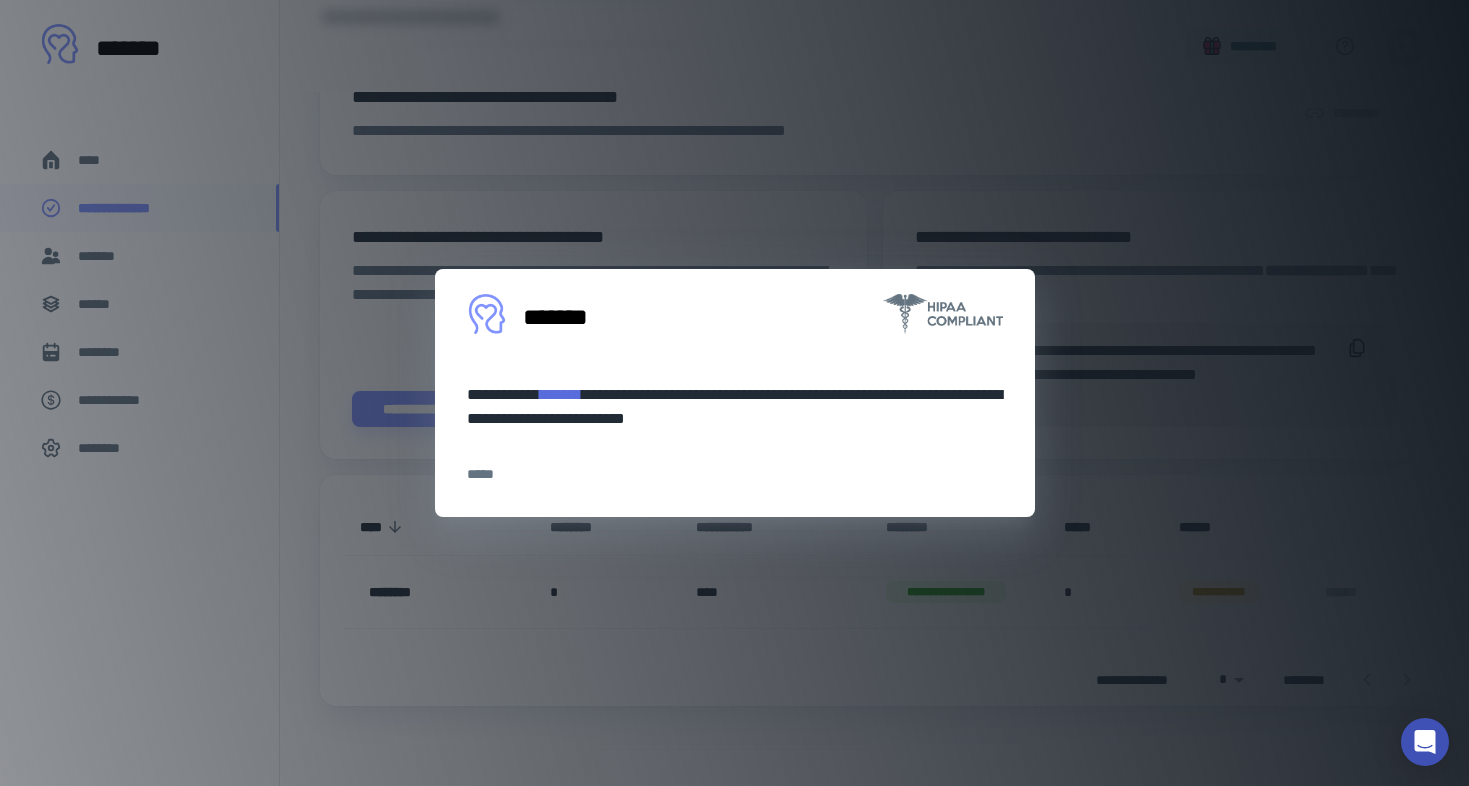 click on "**********" at bounding box center [734, 393] 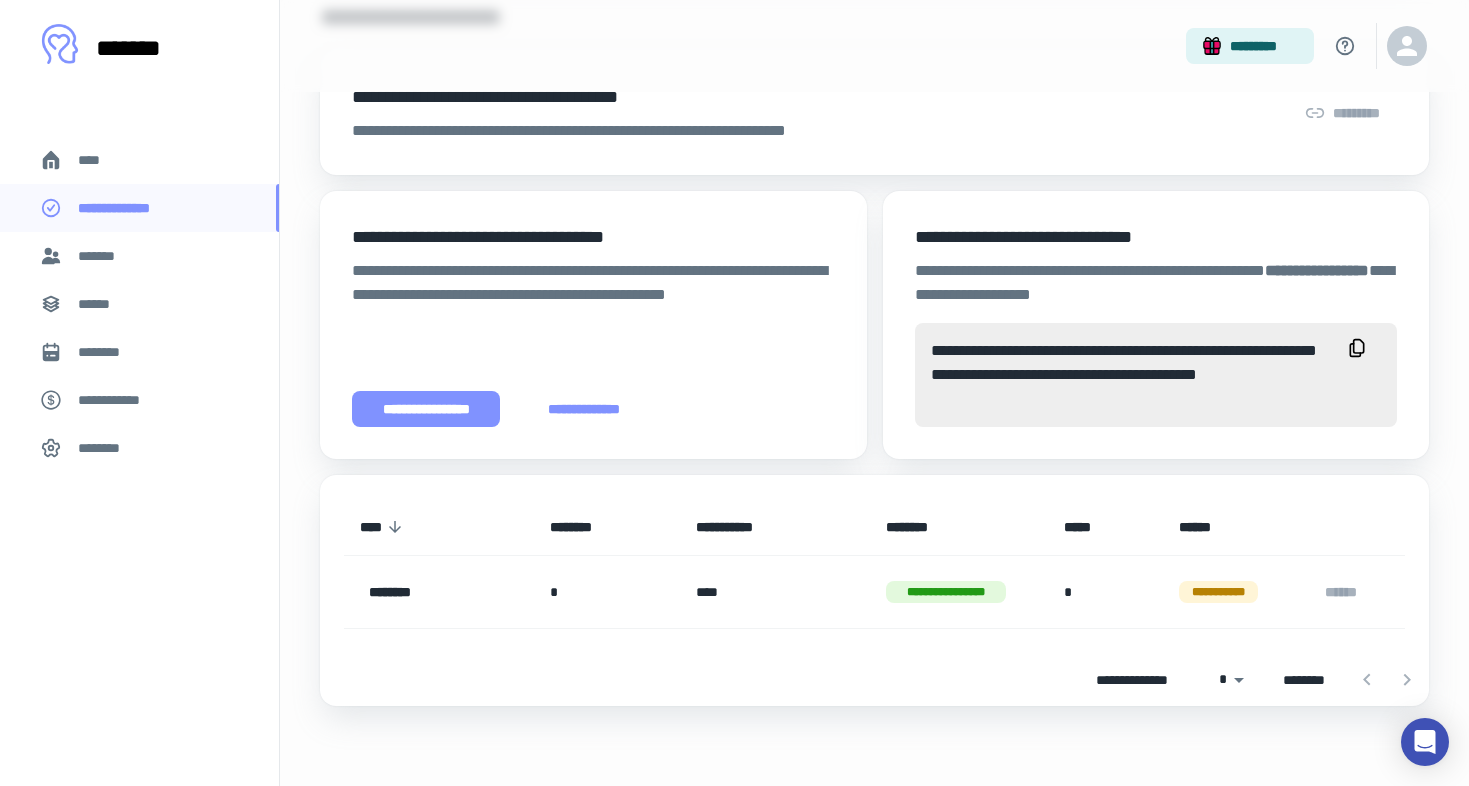 click on "**********" at bounding box center [426, 409] 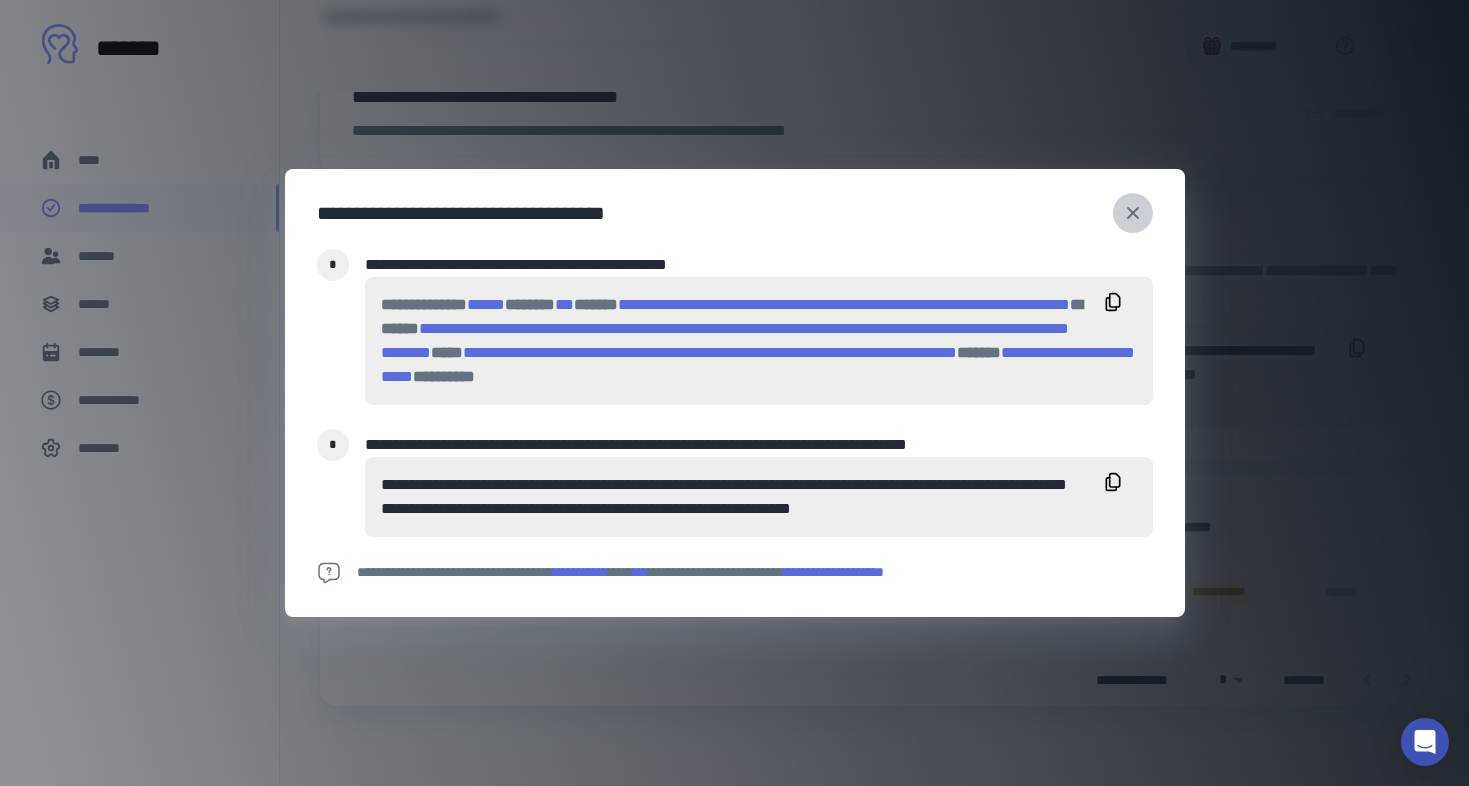 click 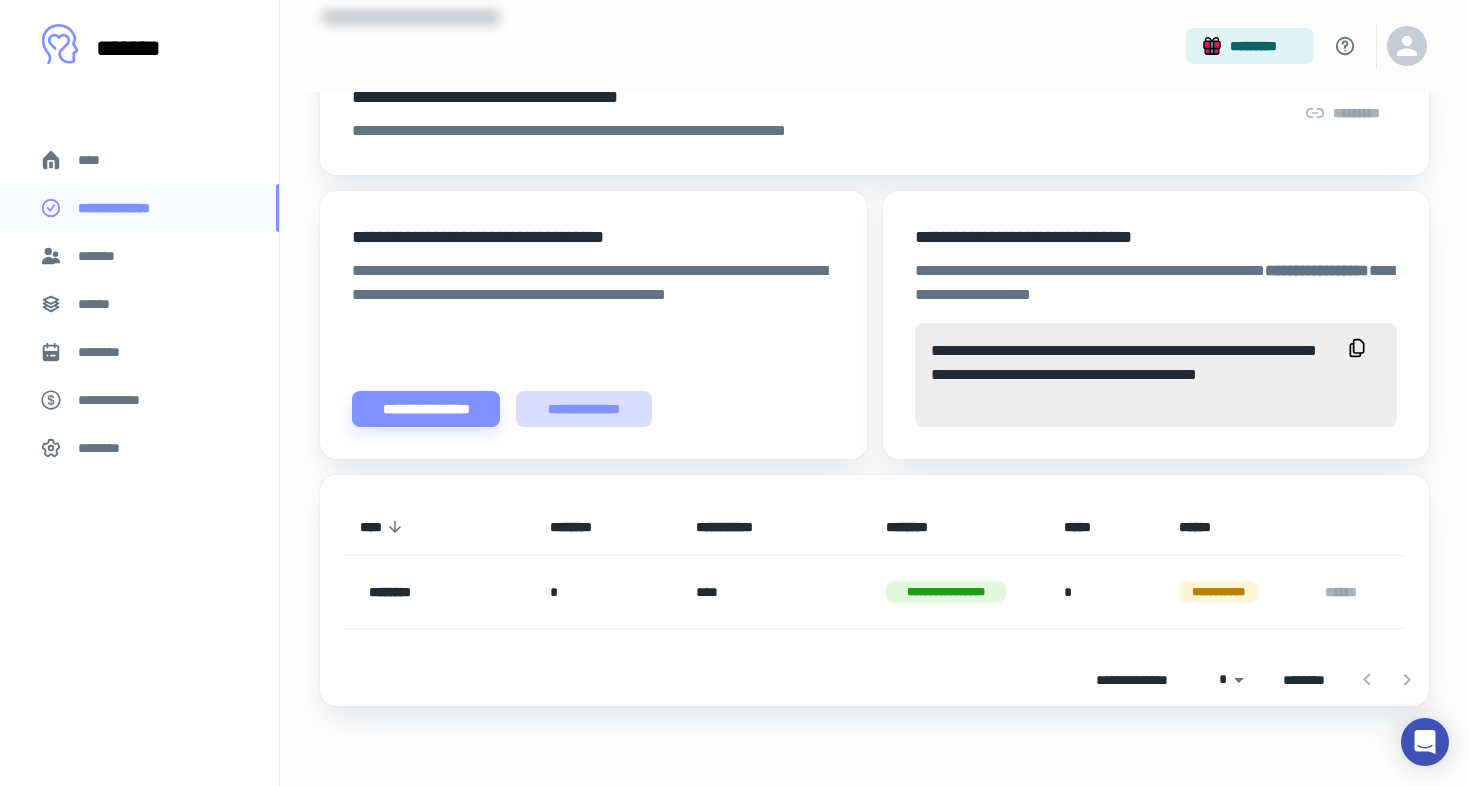 click on "**********" at bounding box center [584, 409] 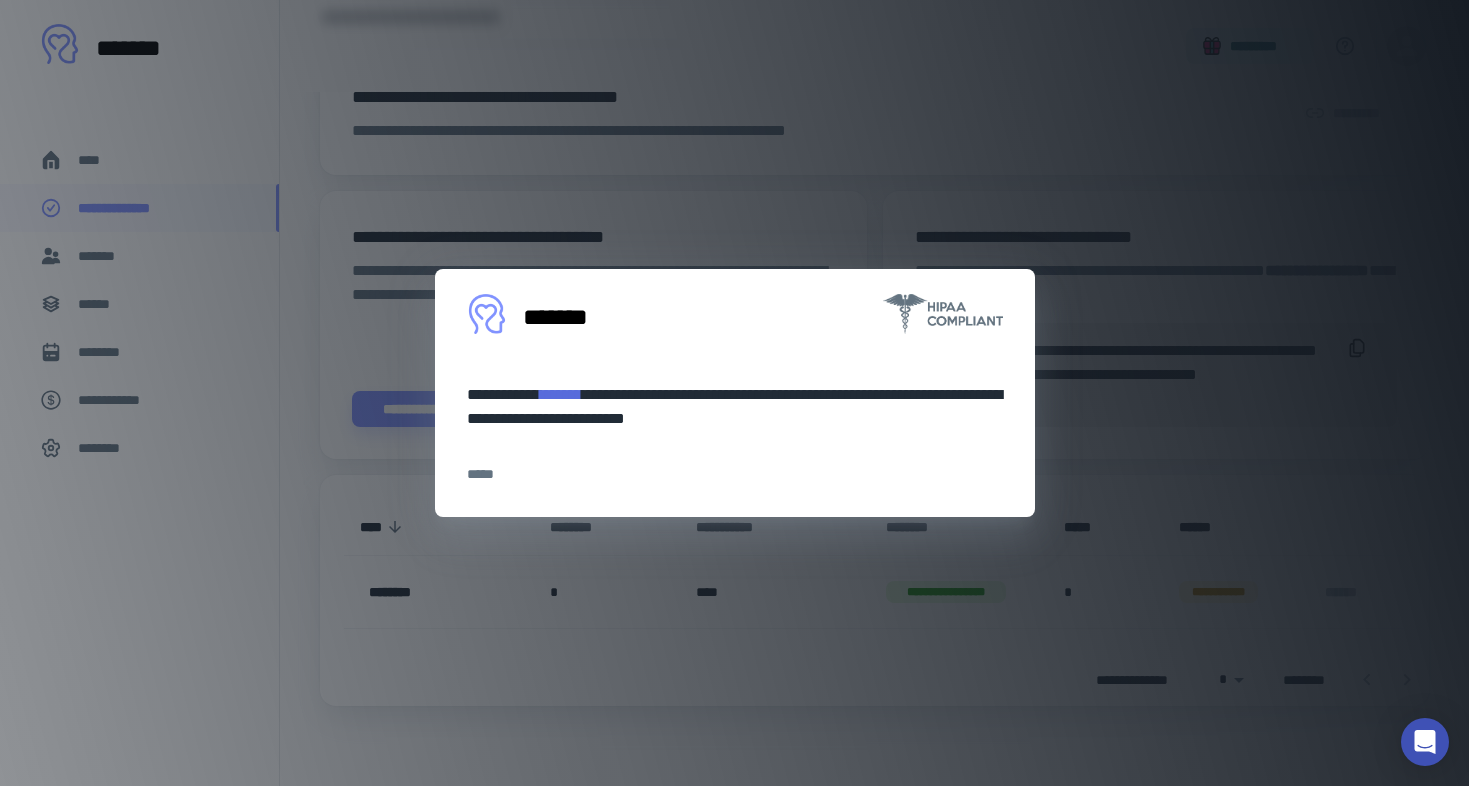 click on "**********" at bounding box center [734, 393] 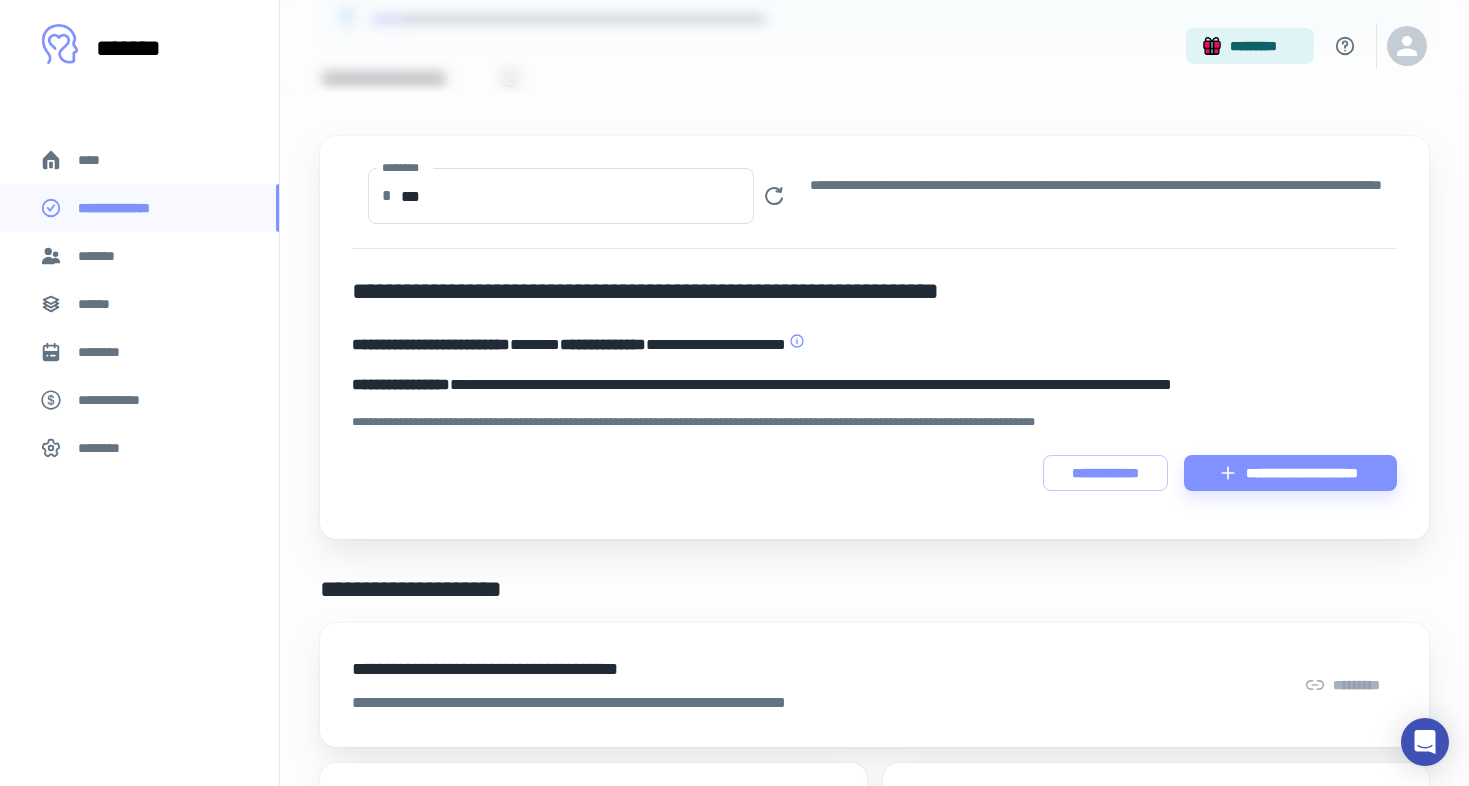 scroll, scrollTop: 0, scrollLeft: 0, axis: both 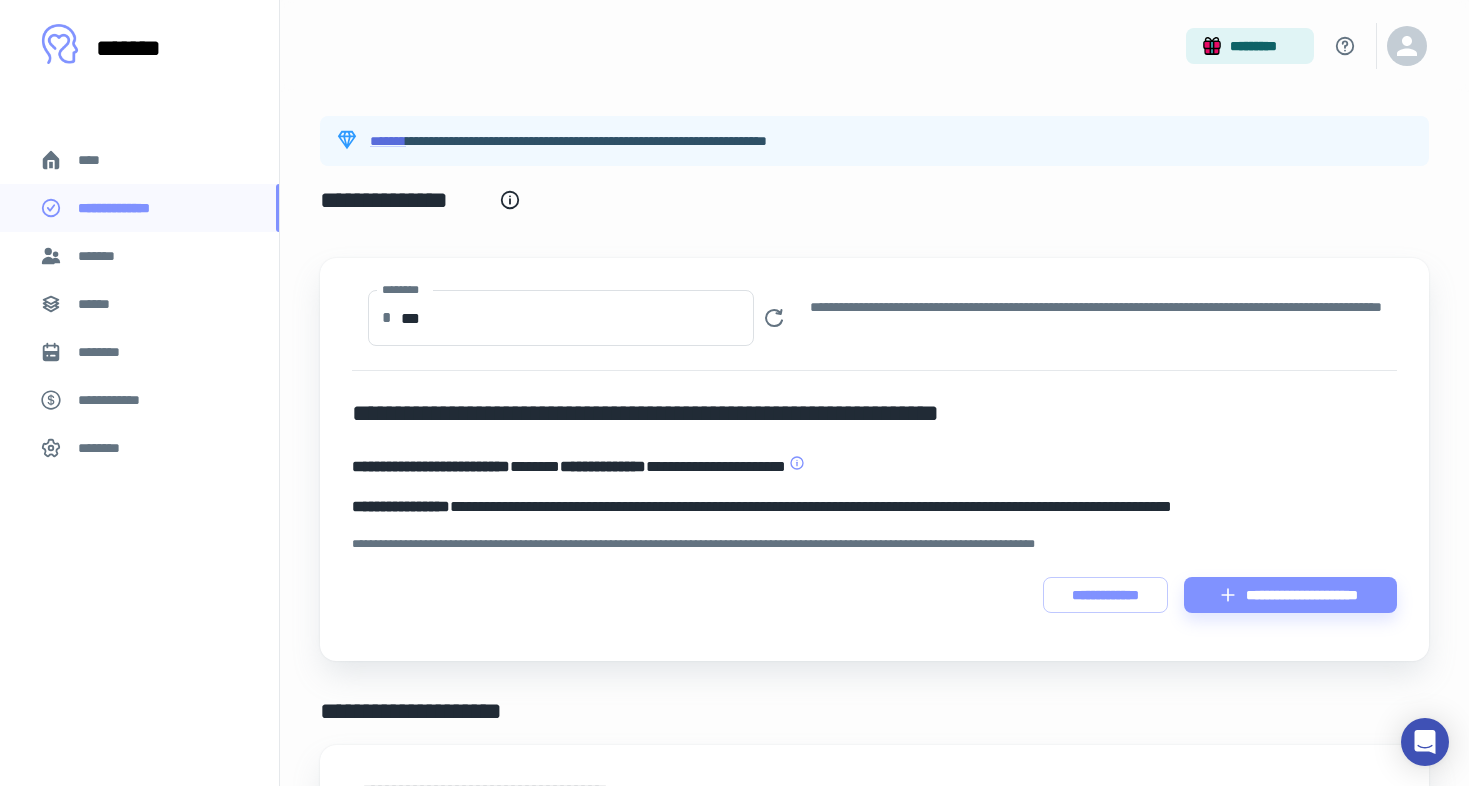 click on "*******" at bounding box center [139, 256] 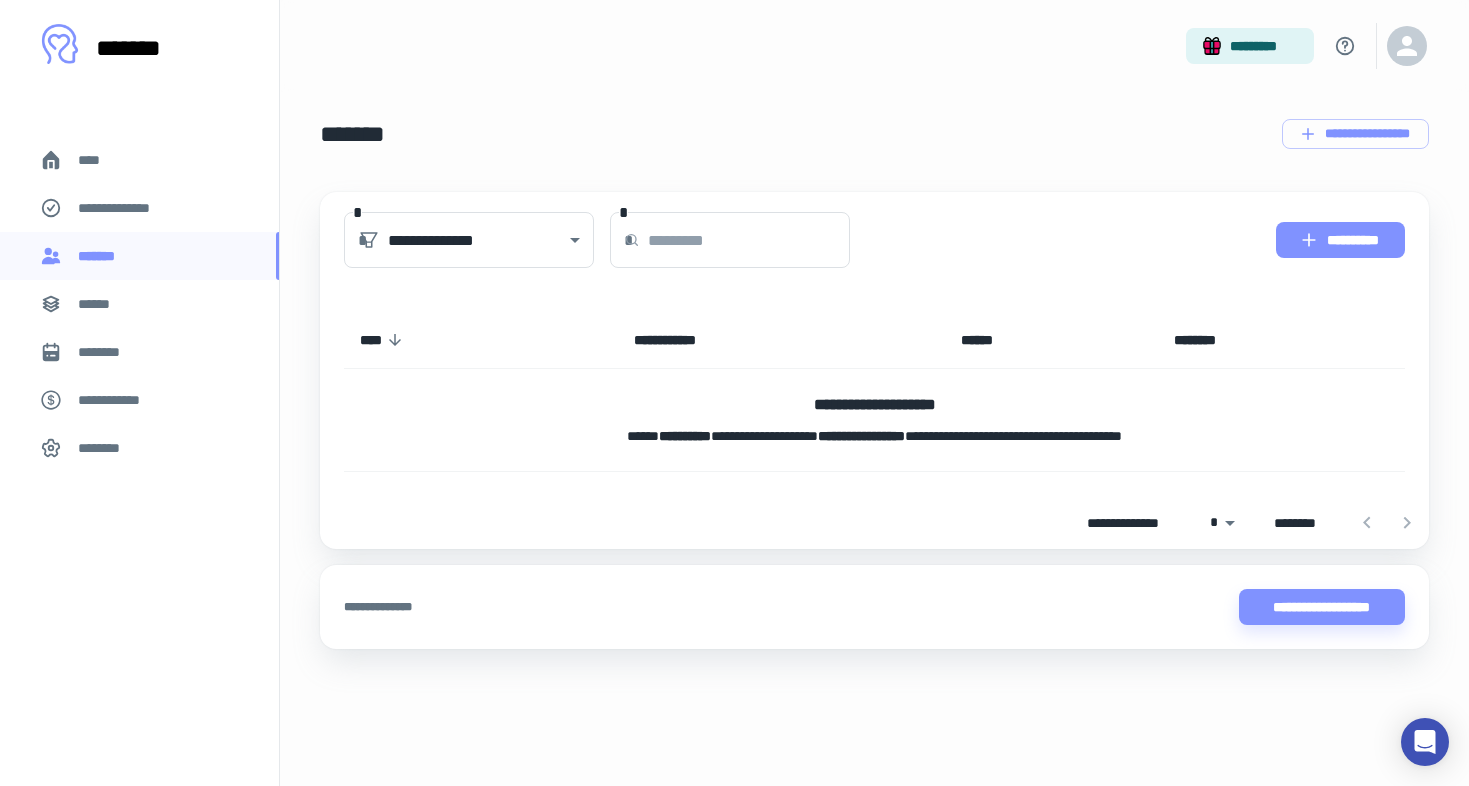 click 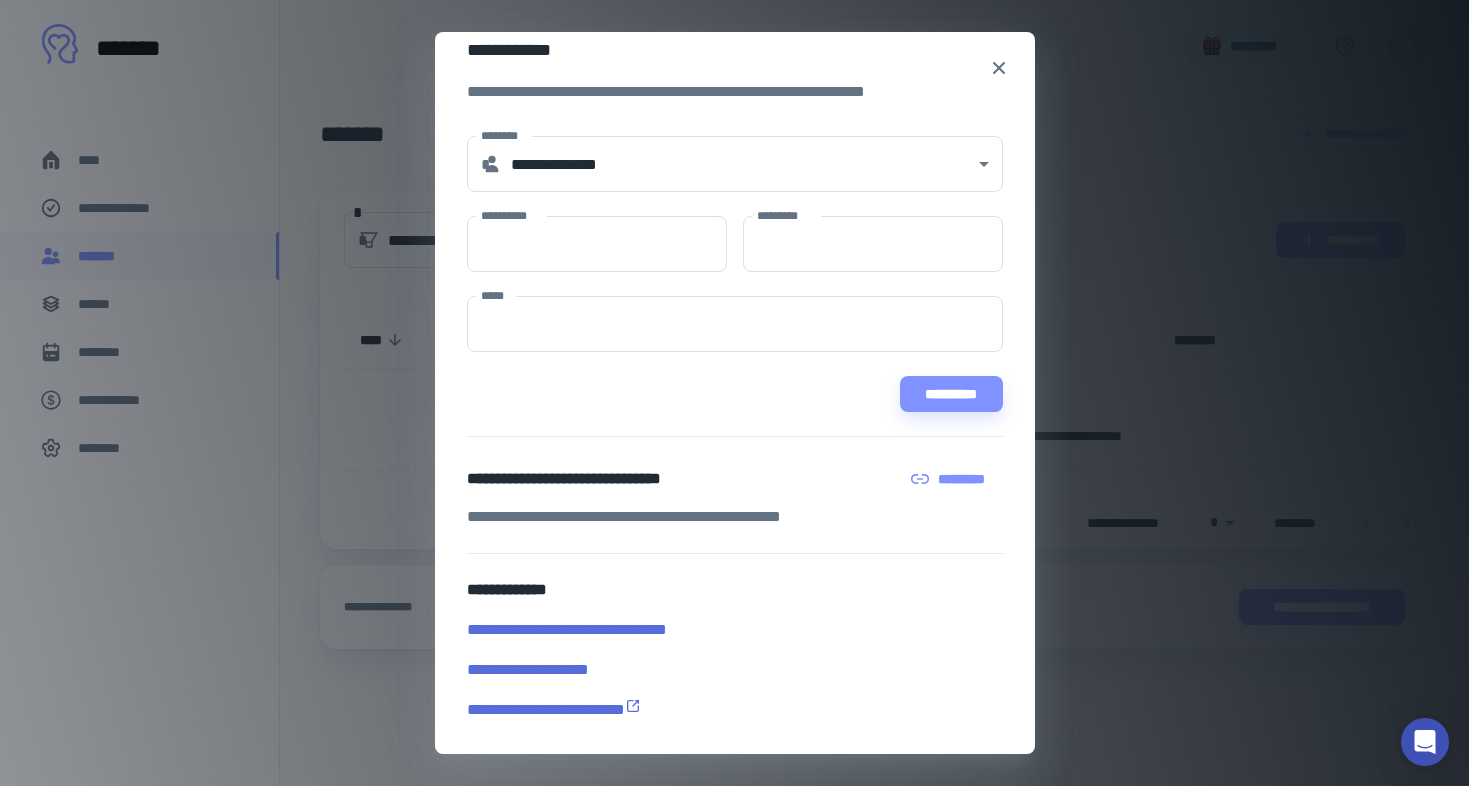 scroll, scrollTop: 0, scrollLeft: 0, axis: both 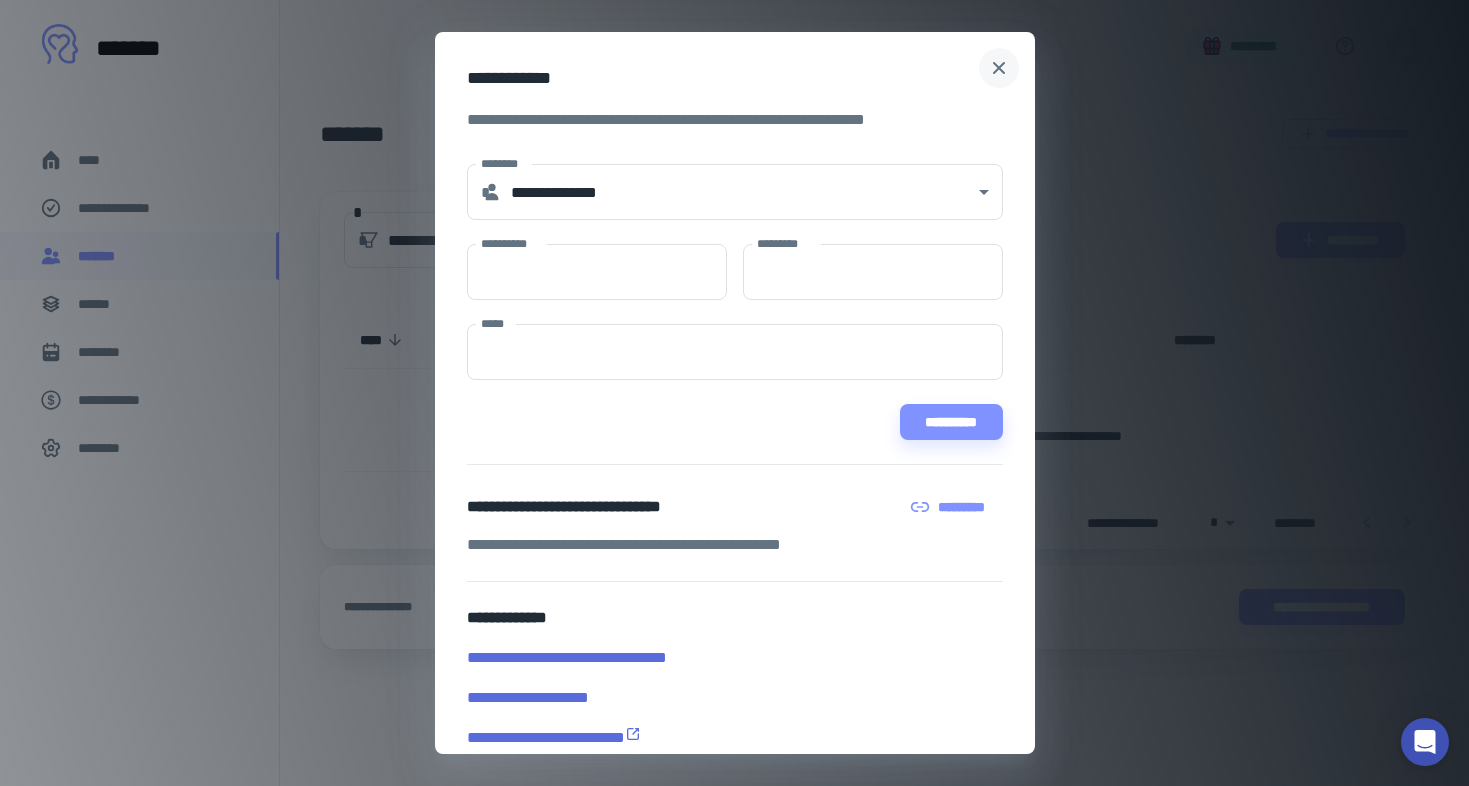 click 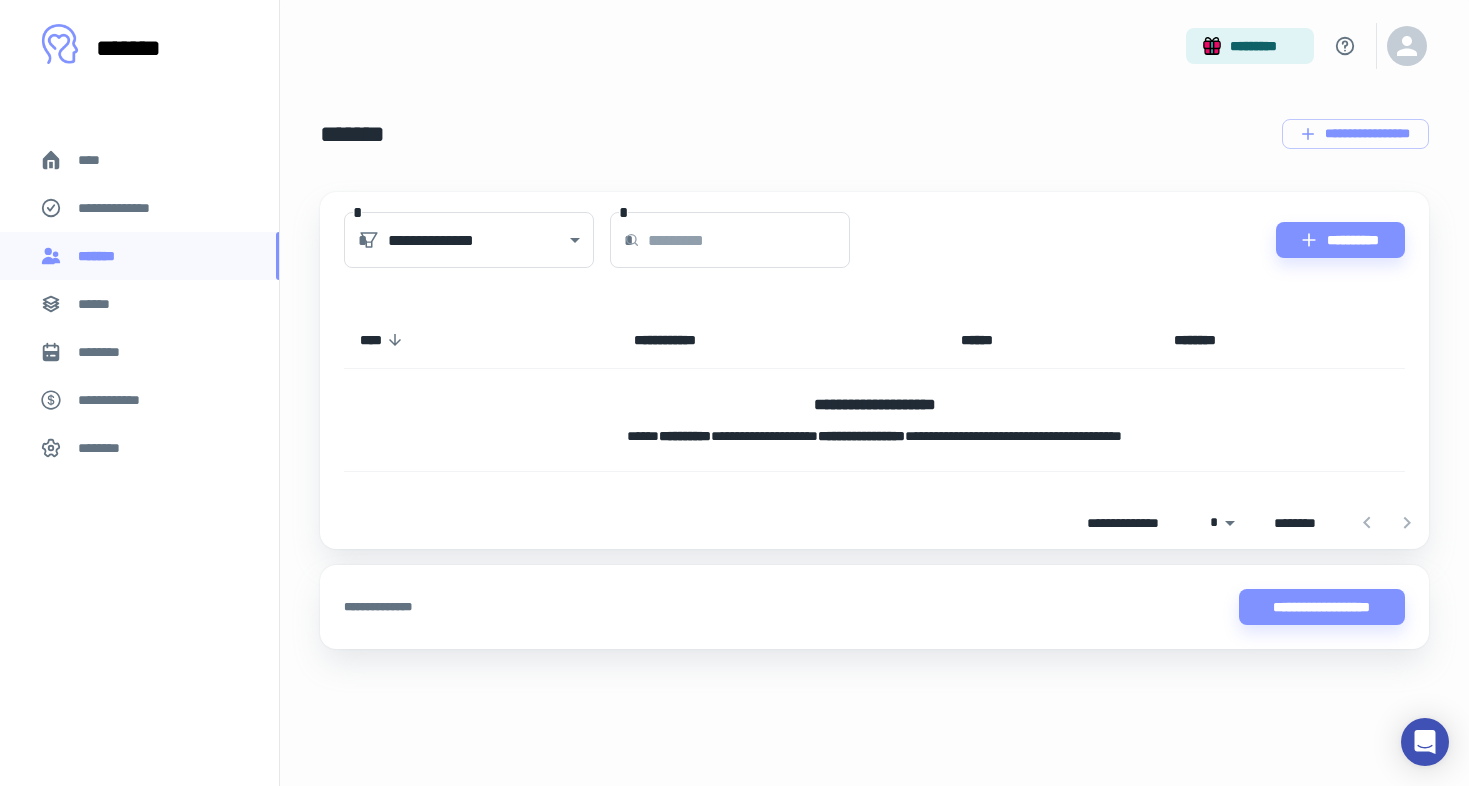 click on "**********" at bounding box center (139, 208) 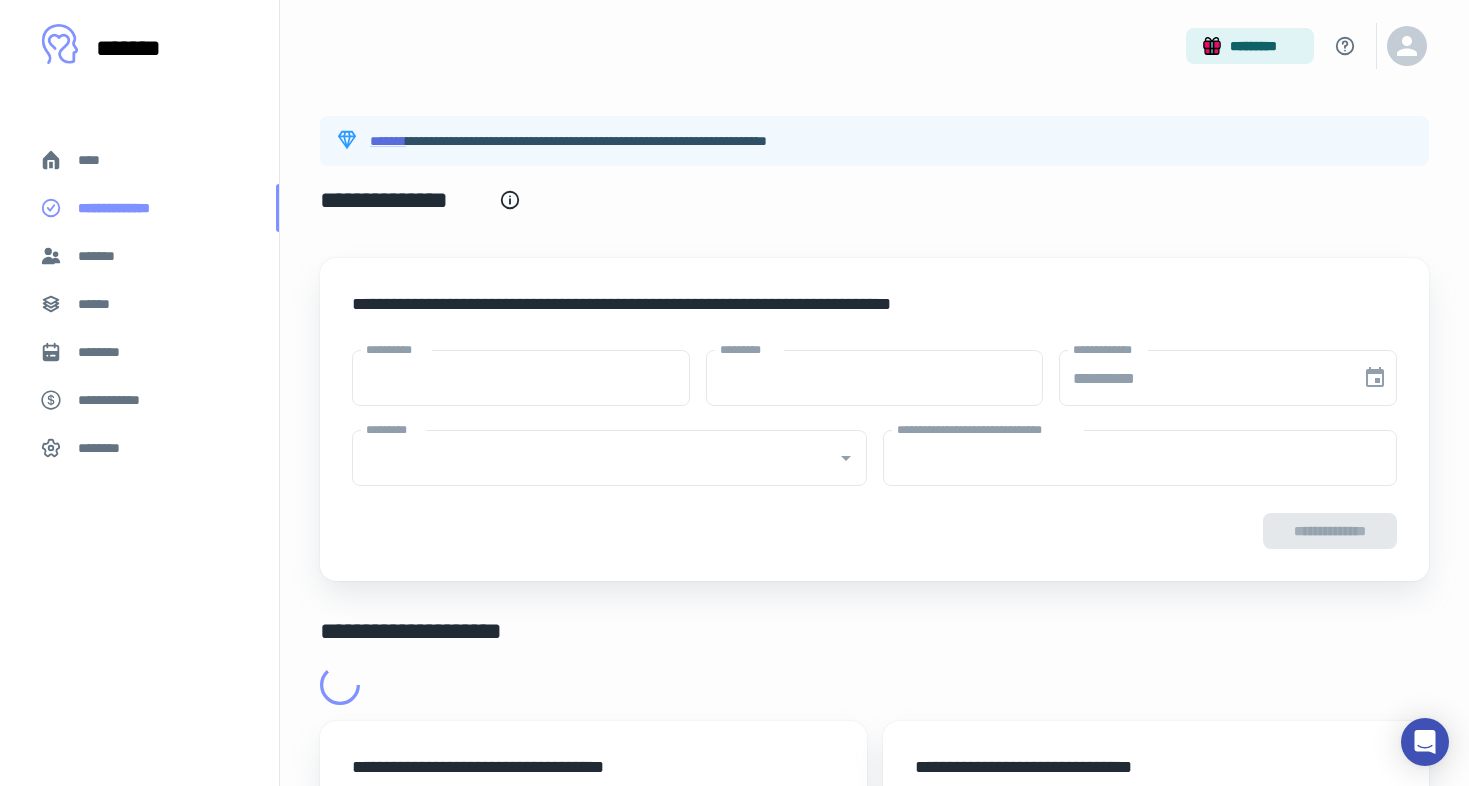 type on "****" 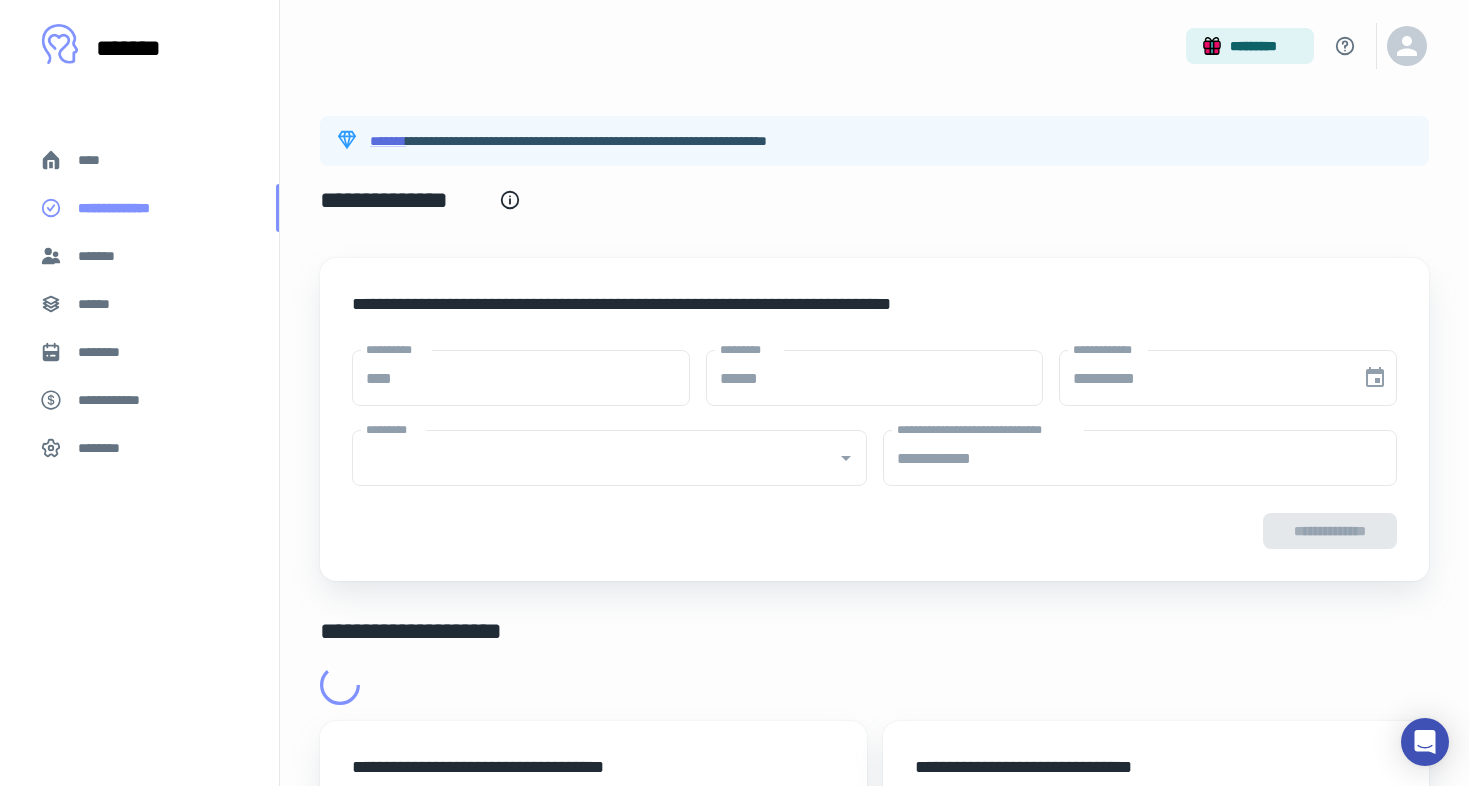 type on "**********" 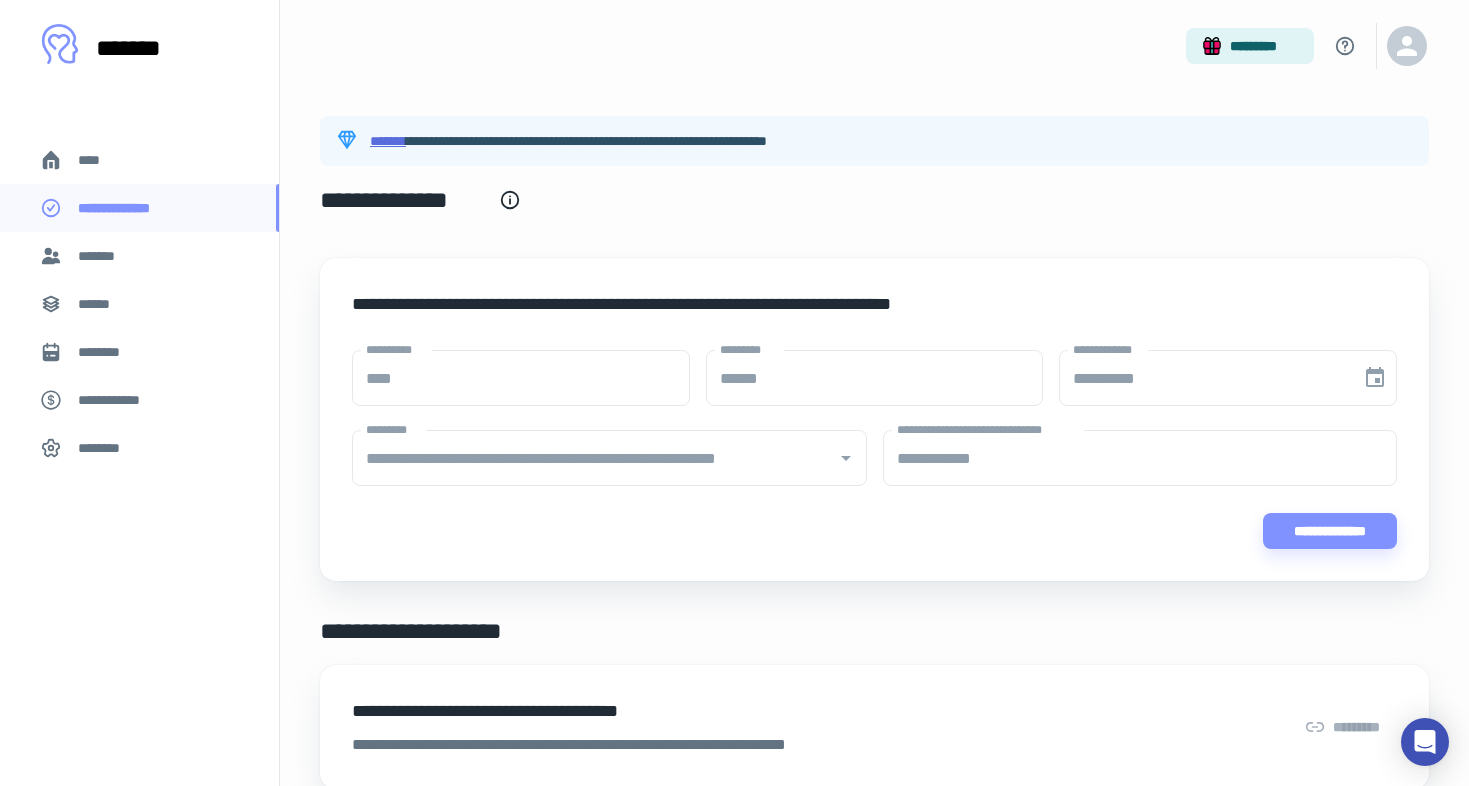 click on "*******" at bounding box center [388, 141] 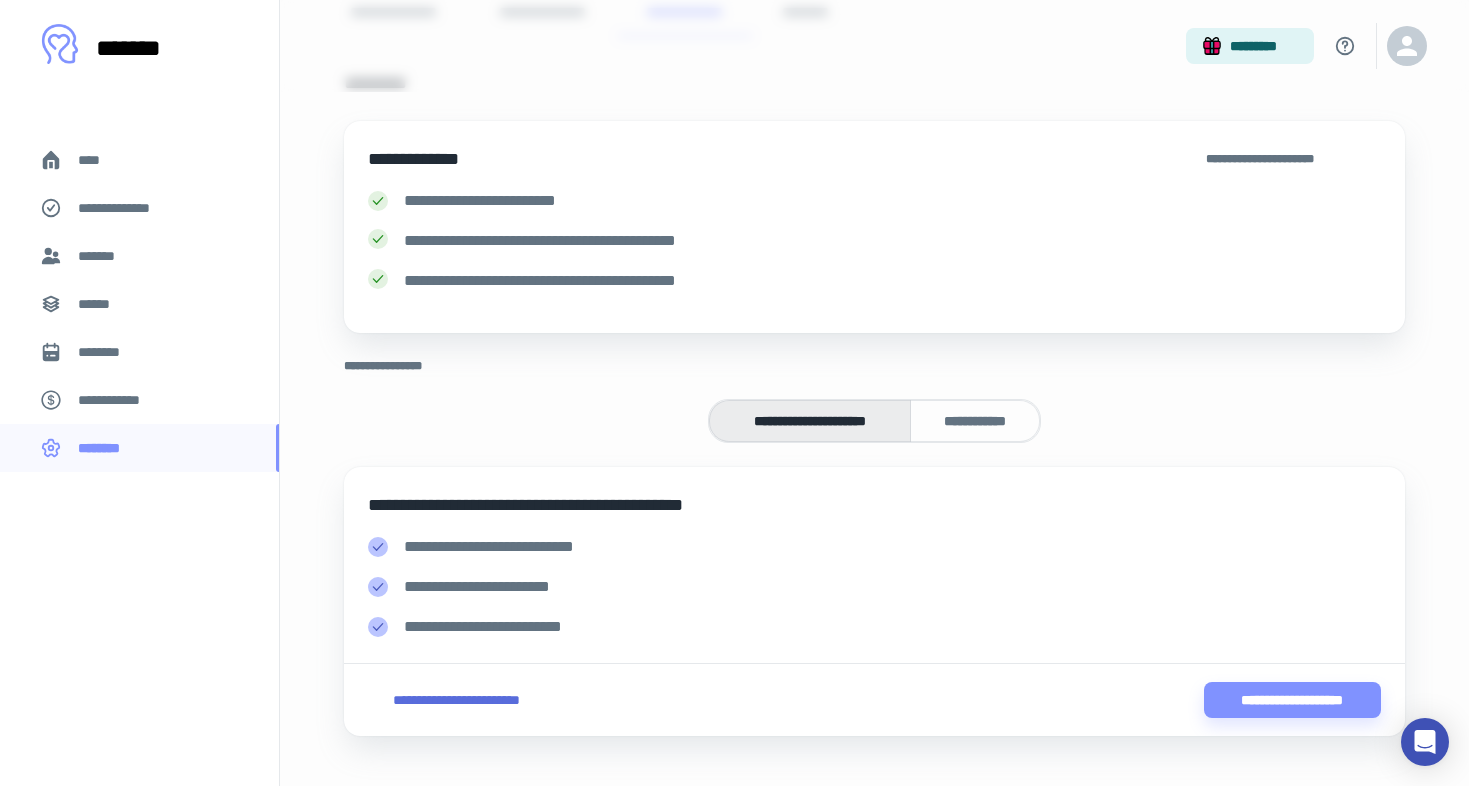 scroll, scrollTop: 209, scrollLeft: 0, axis: vertical 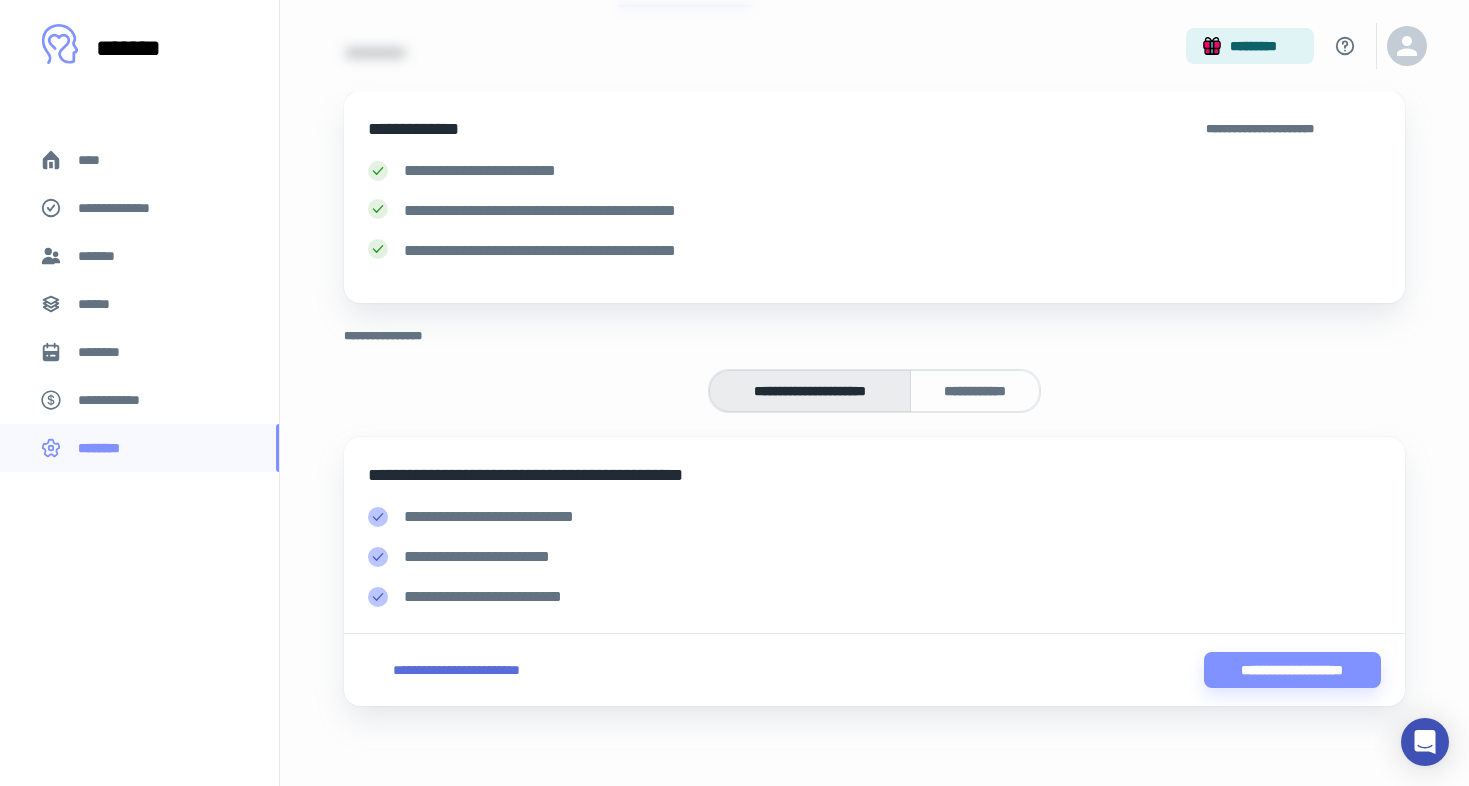 click on "**********" at bounding box center (975, 391) 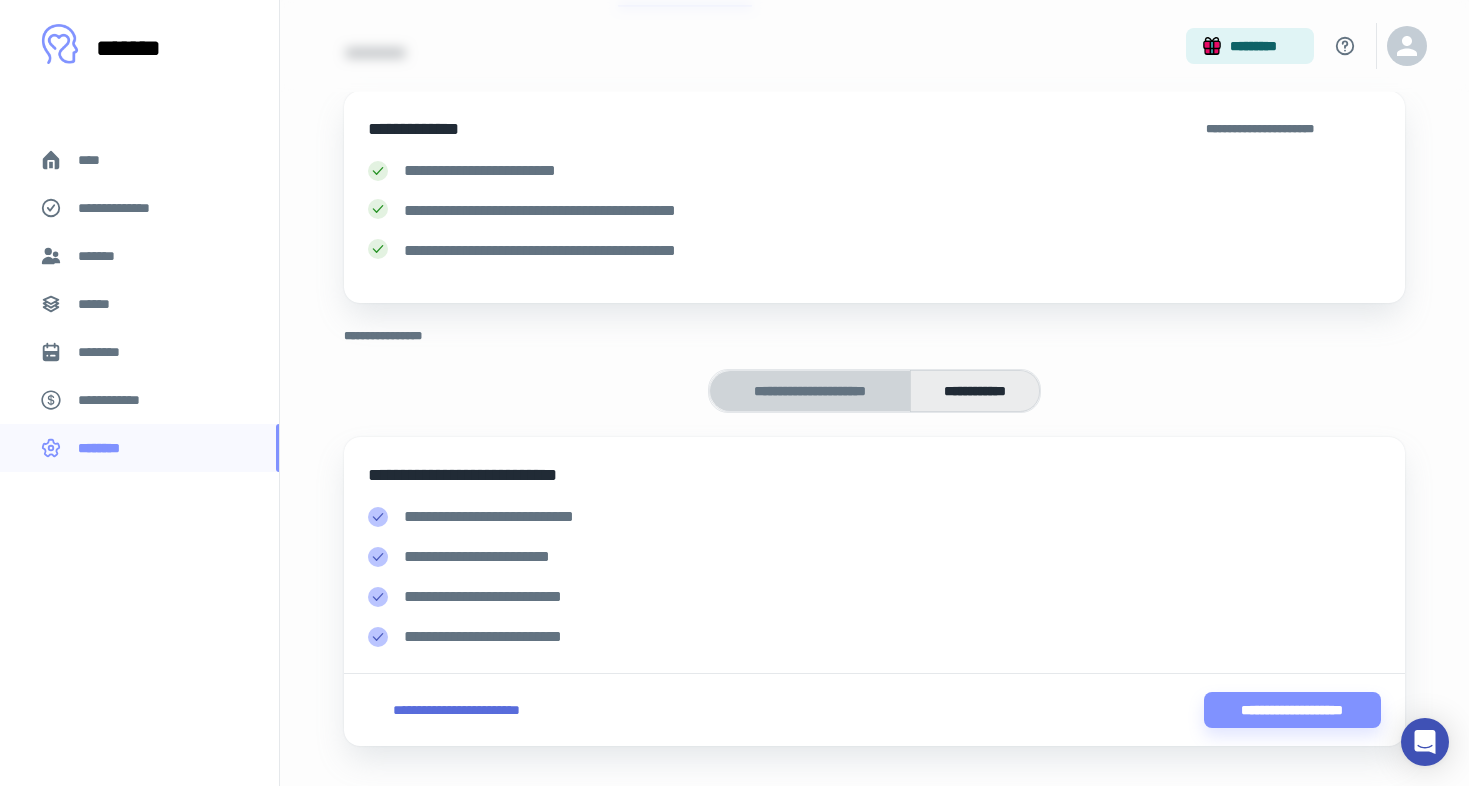 click on "**********" at bounding box center [810, 391] 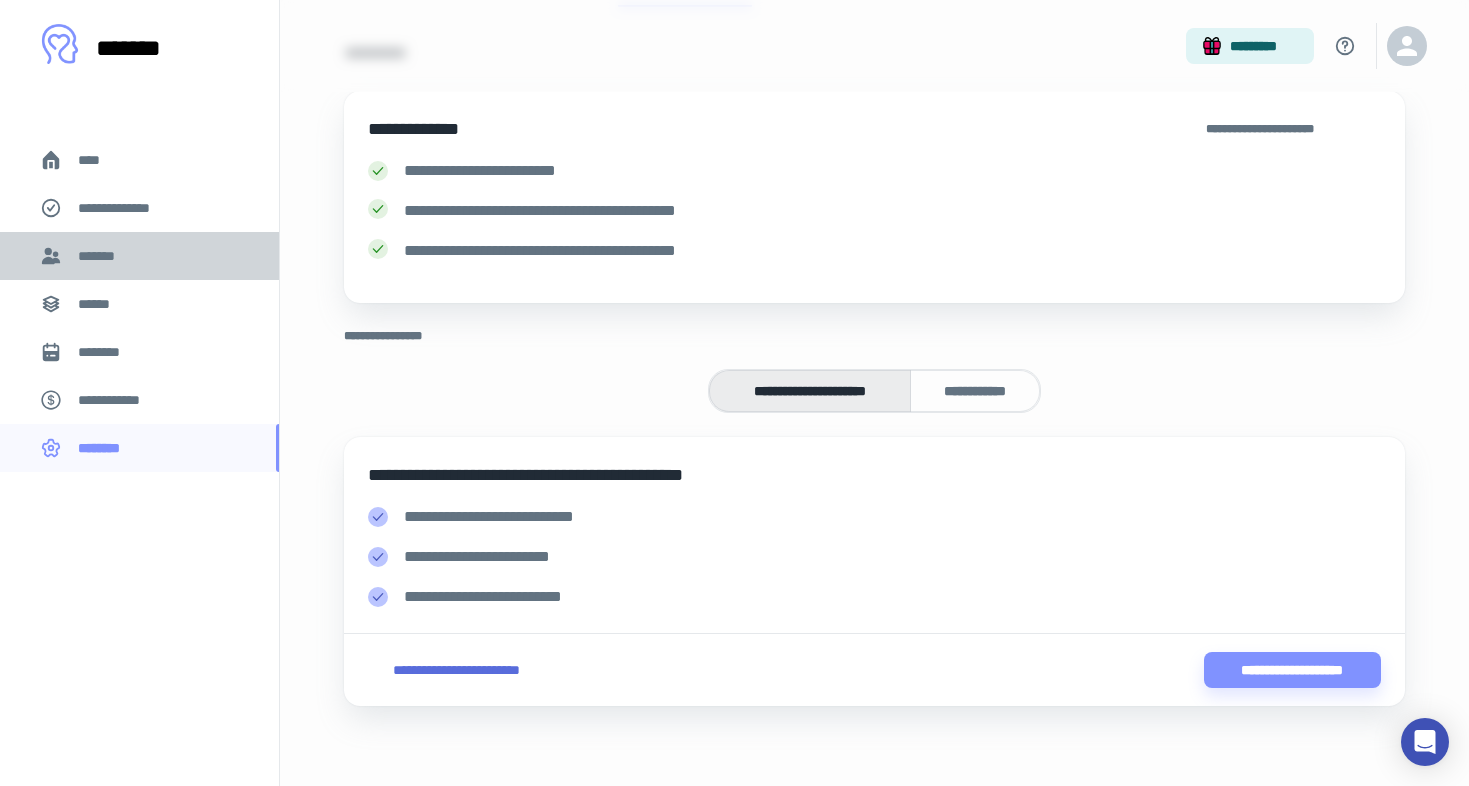 click on "*******" at bounding box center [139, 256] 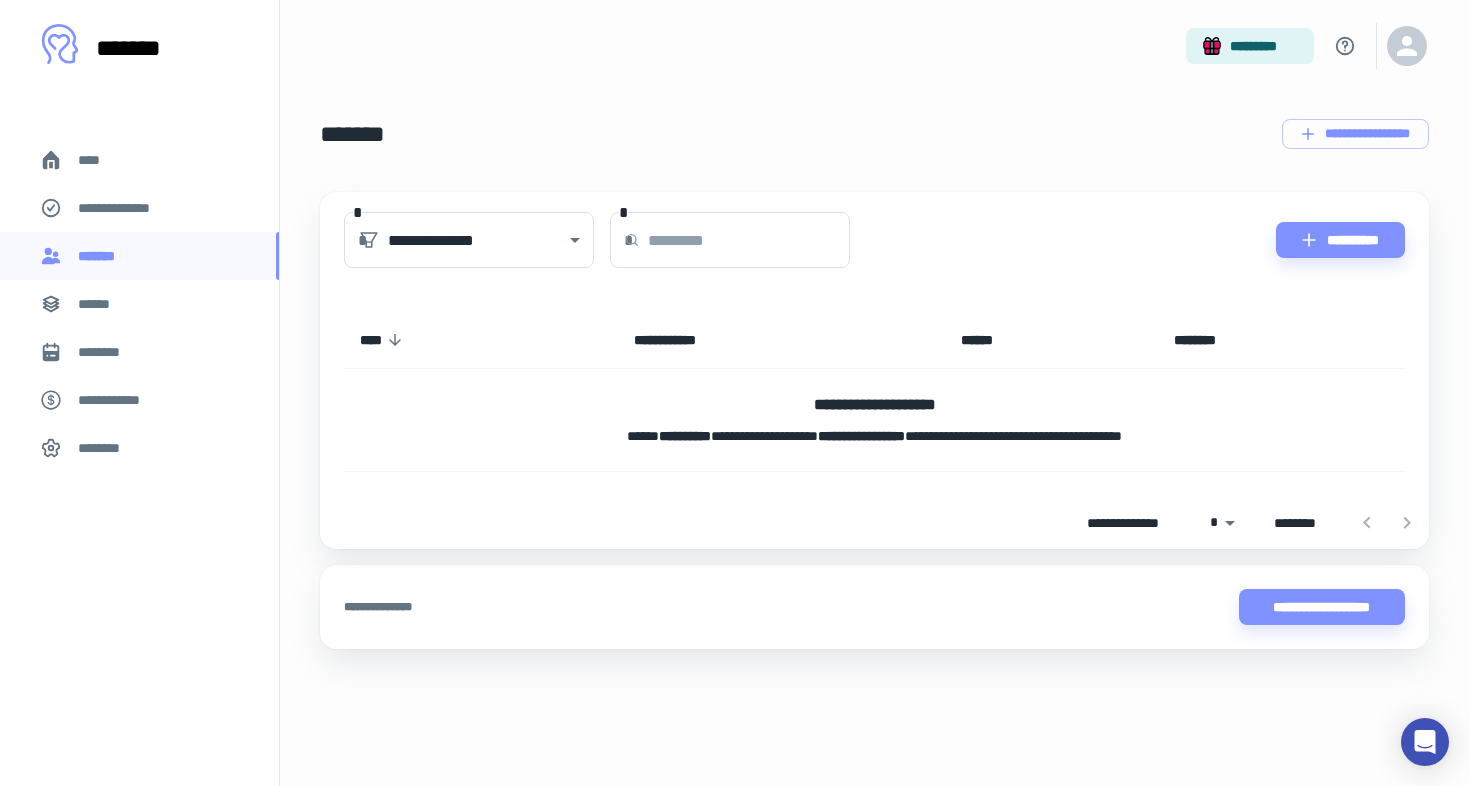click on "****" at bounding box center (139, 160) 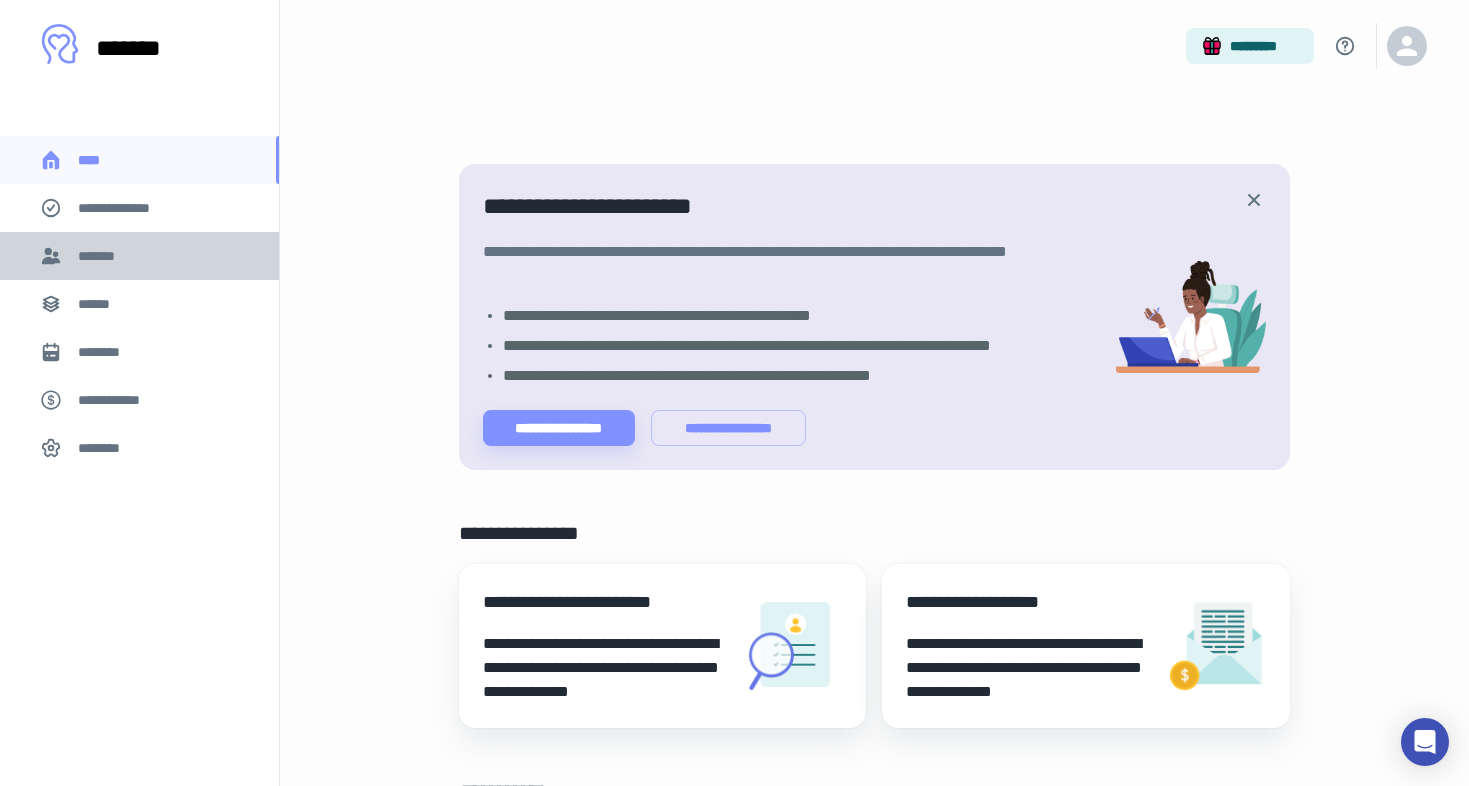 click on "*******" at bounding box center [139, 256] 